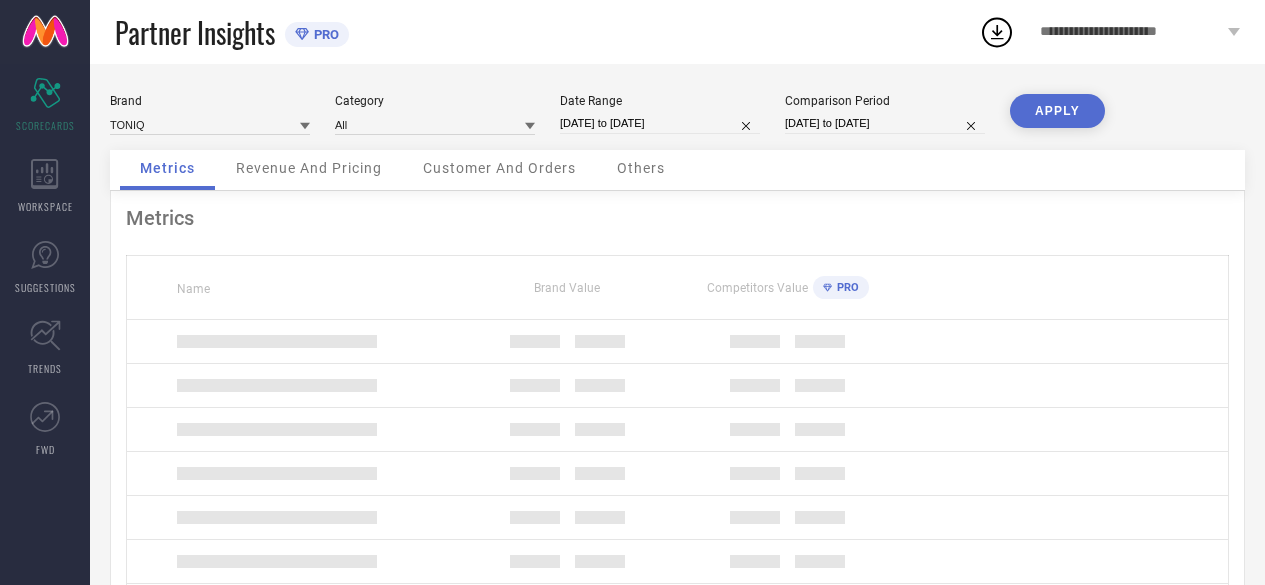 scroll, scrollTop: 0, scrollLeft: 0, axis: both 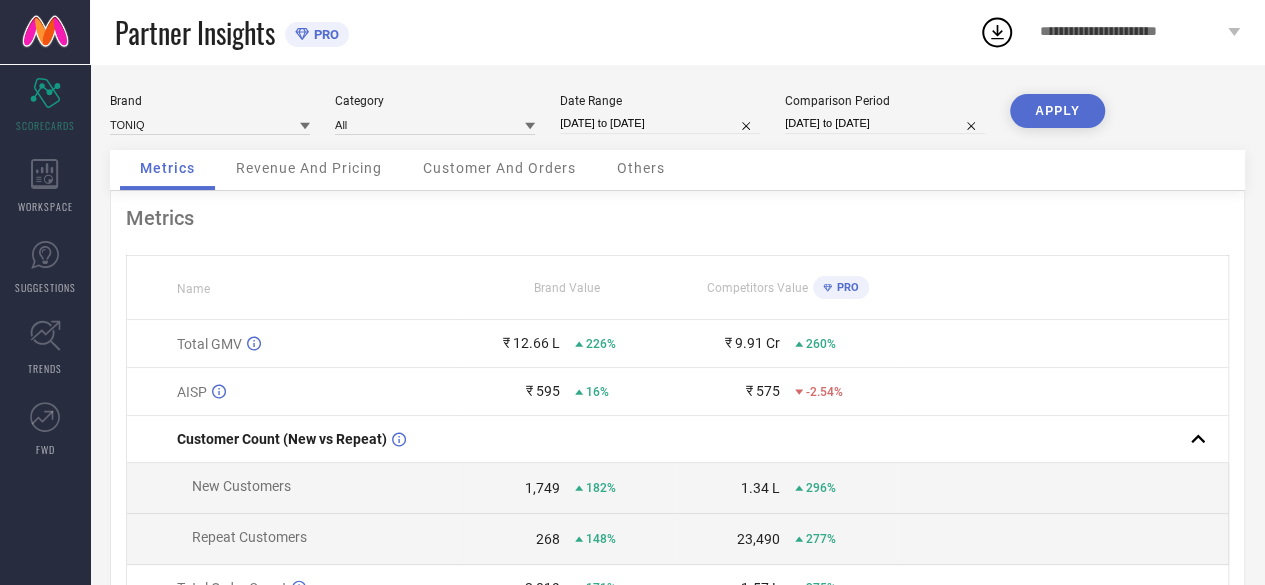 click on "**********" at bounding box center (1131, 32) 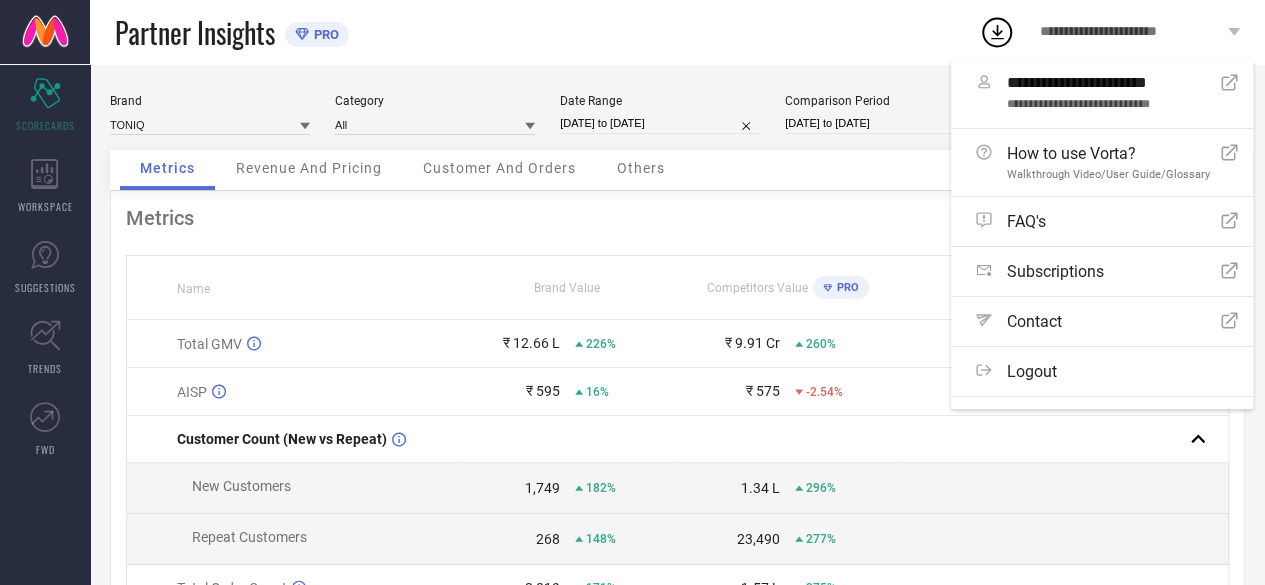 click on "**********" at bounding box center [1131, 32] 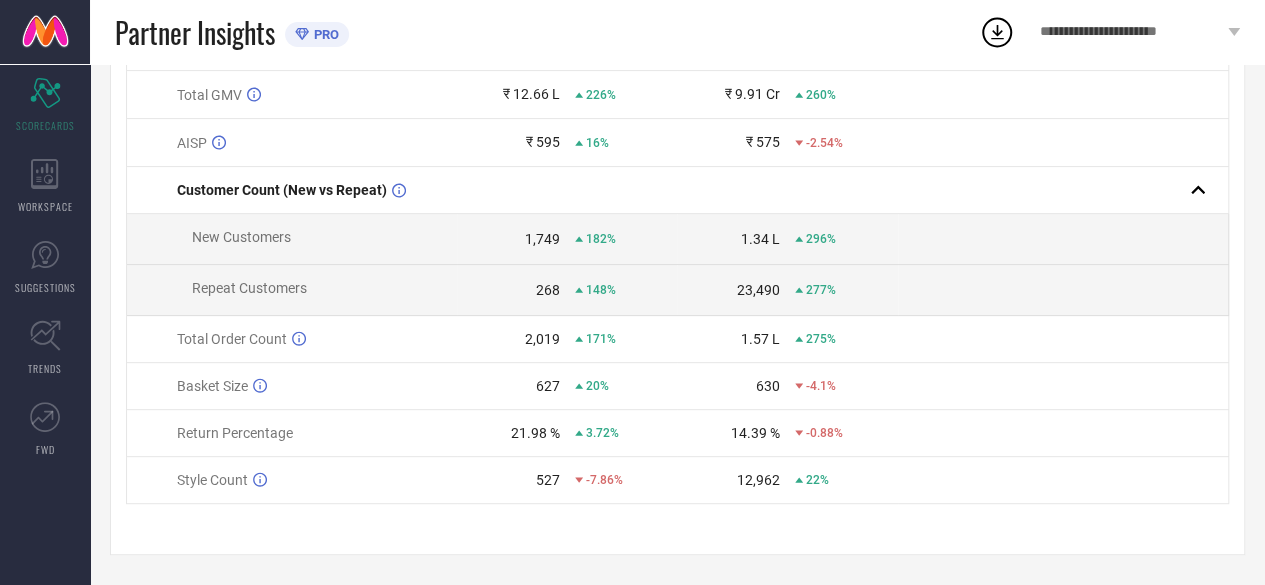 scroll, scrollTop: 0, scrollLeft: 0, axis: both 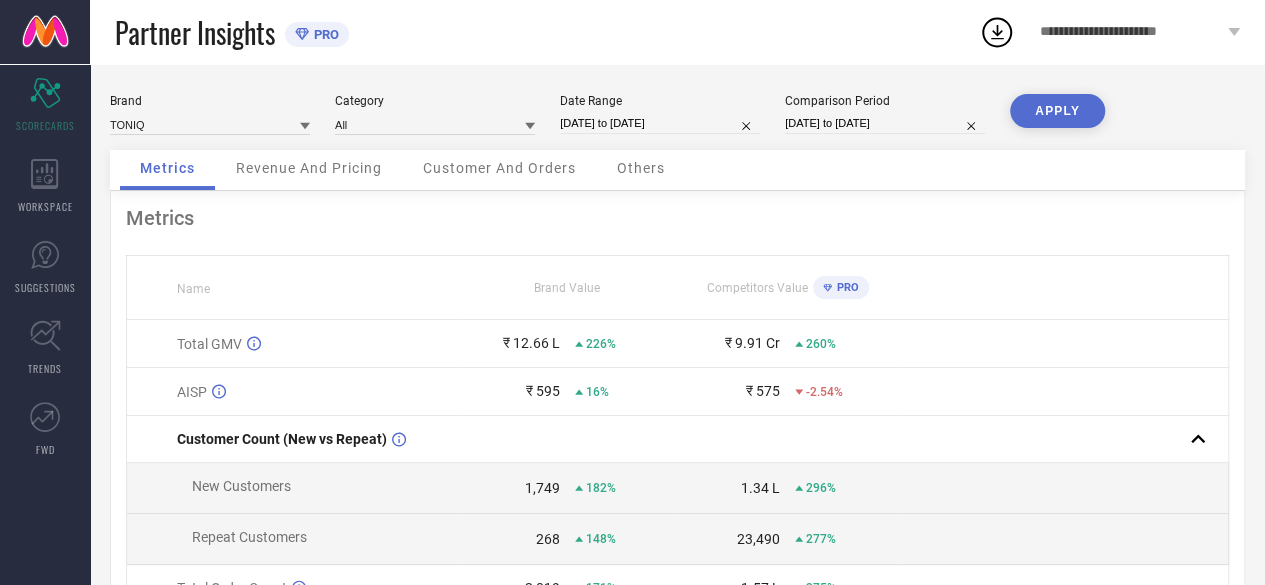 click 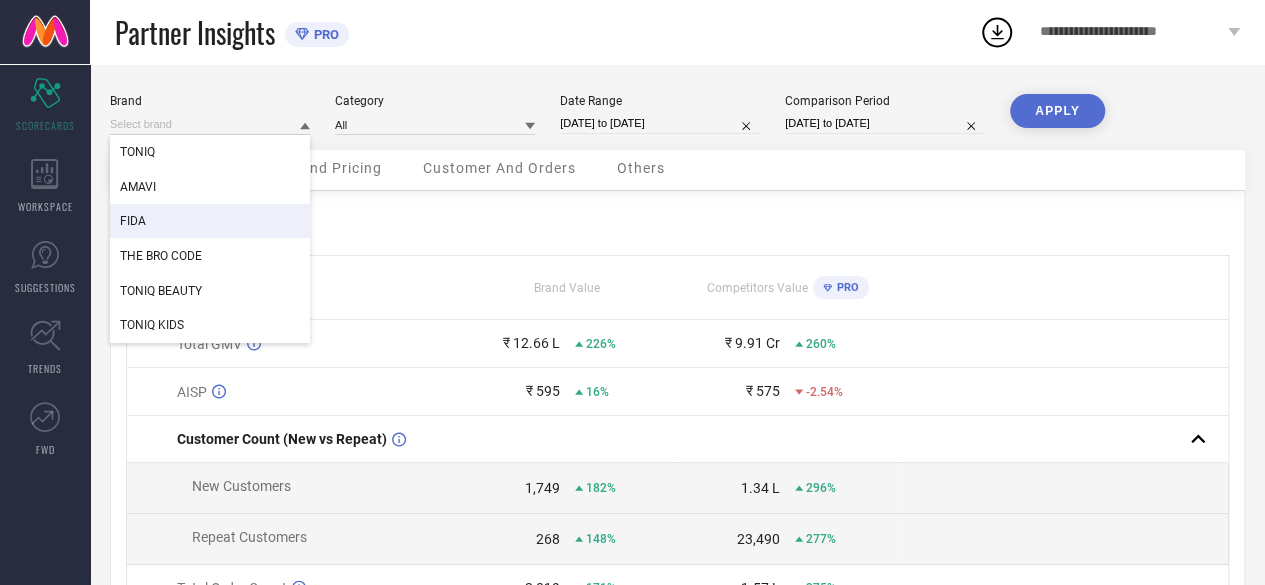 click on "FIDA" at bounding box center (210, 221) 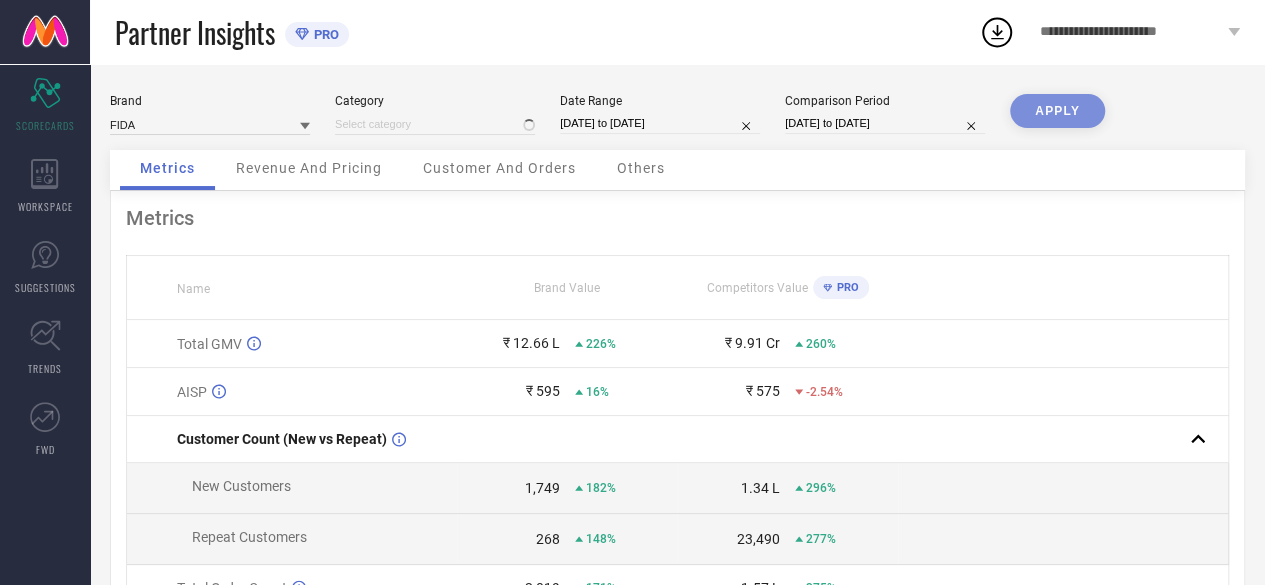 type on "All" 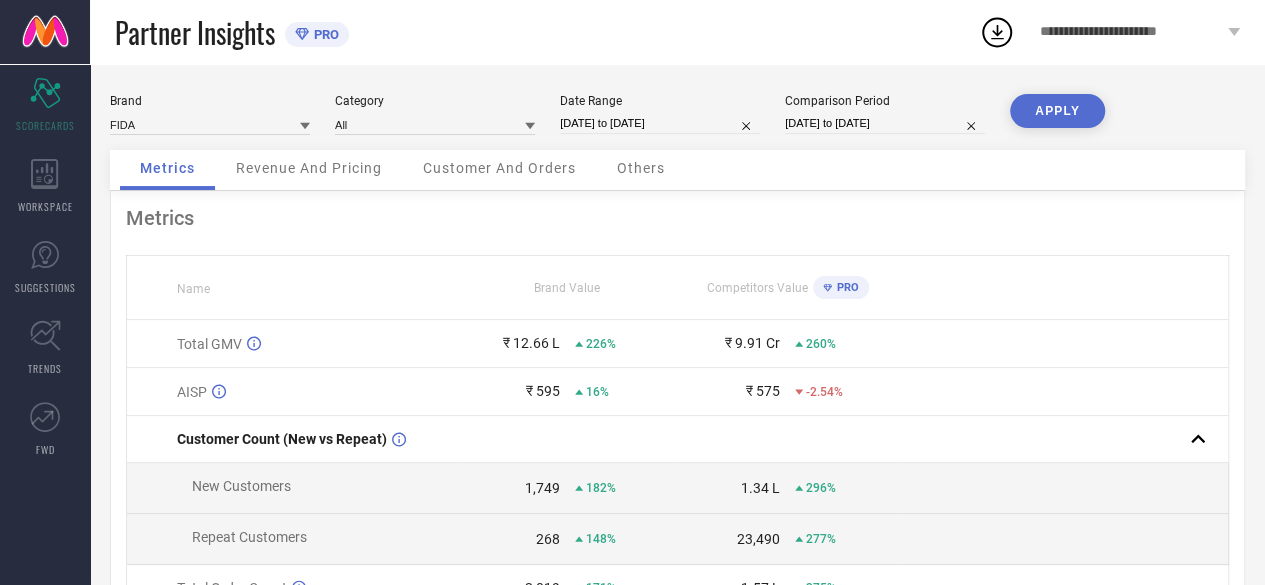 click on "APPLY" at bounding box center (1057, 111) 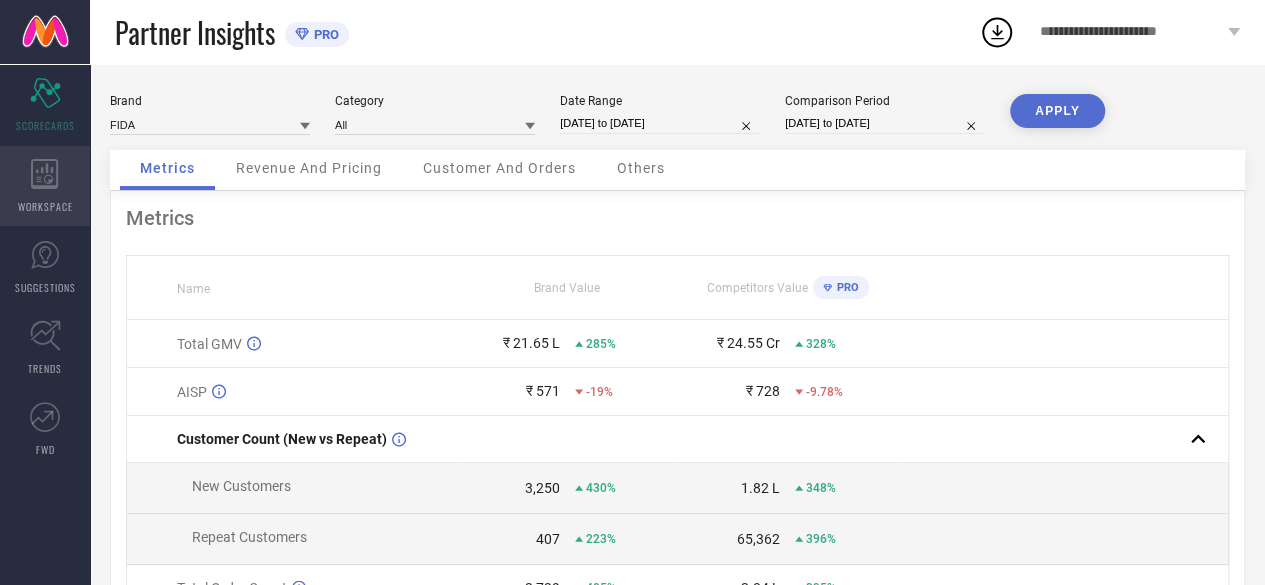 click on "WORKSPACE" at bounding box center (45, 186) 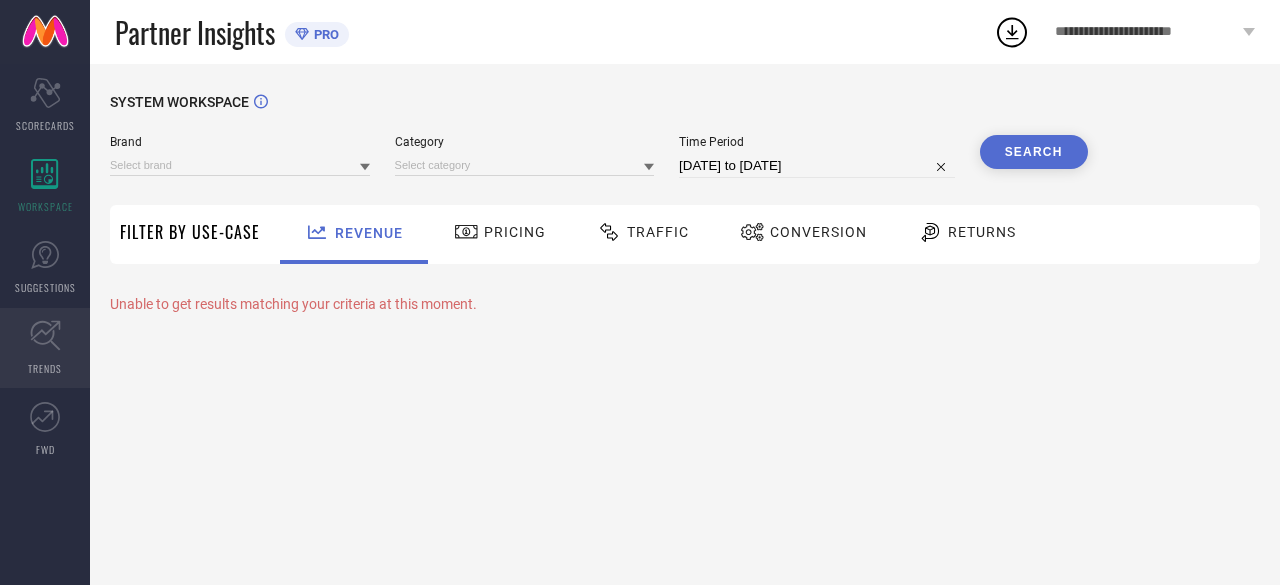 type on "AMAVI" 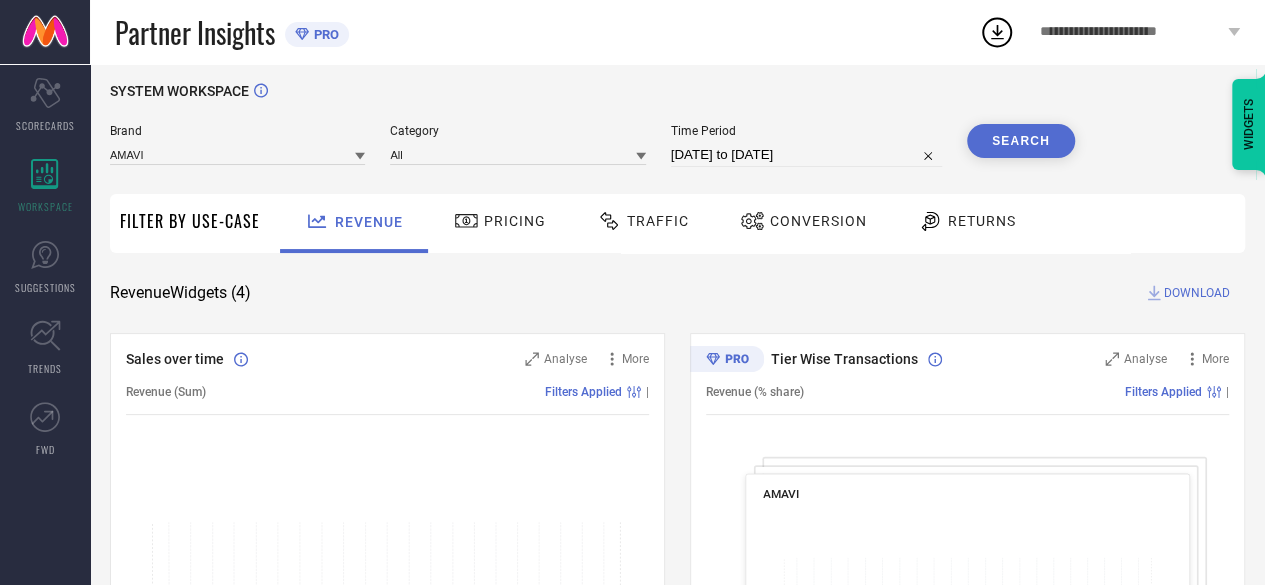 scroll, scrollTop: 0, scrollLeft: 0, axis: both 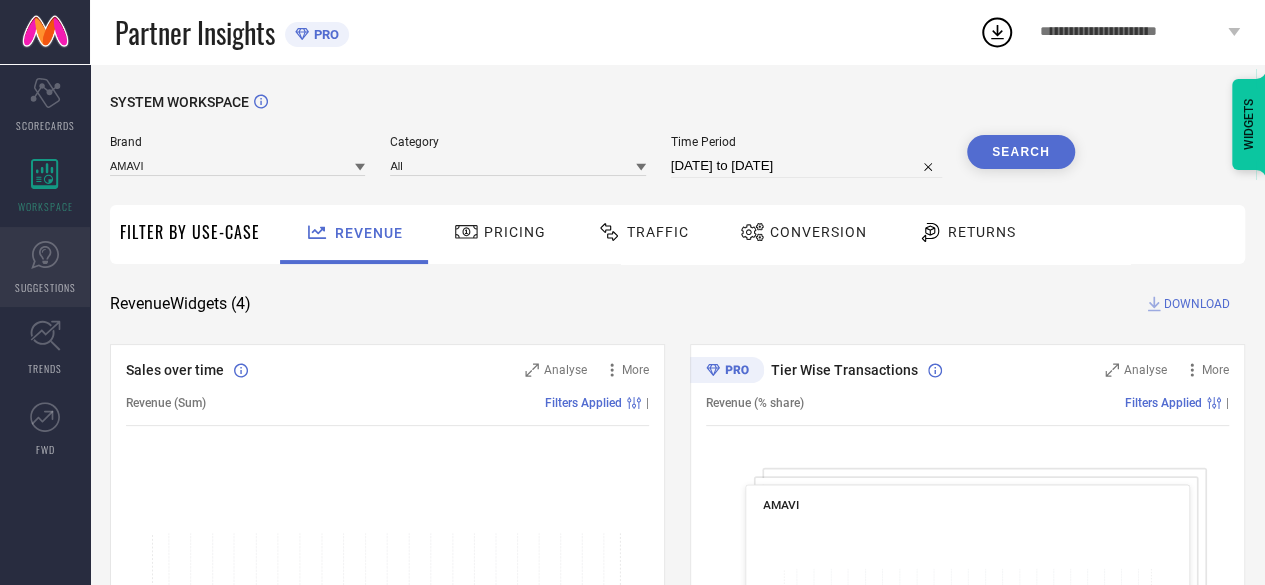 click on "SUGGESTIONS" at bounding box center (45, 267) 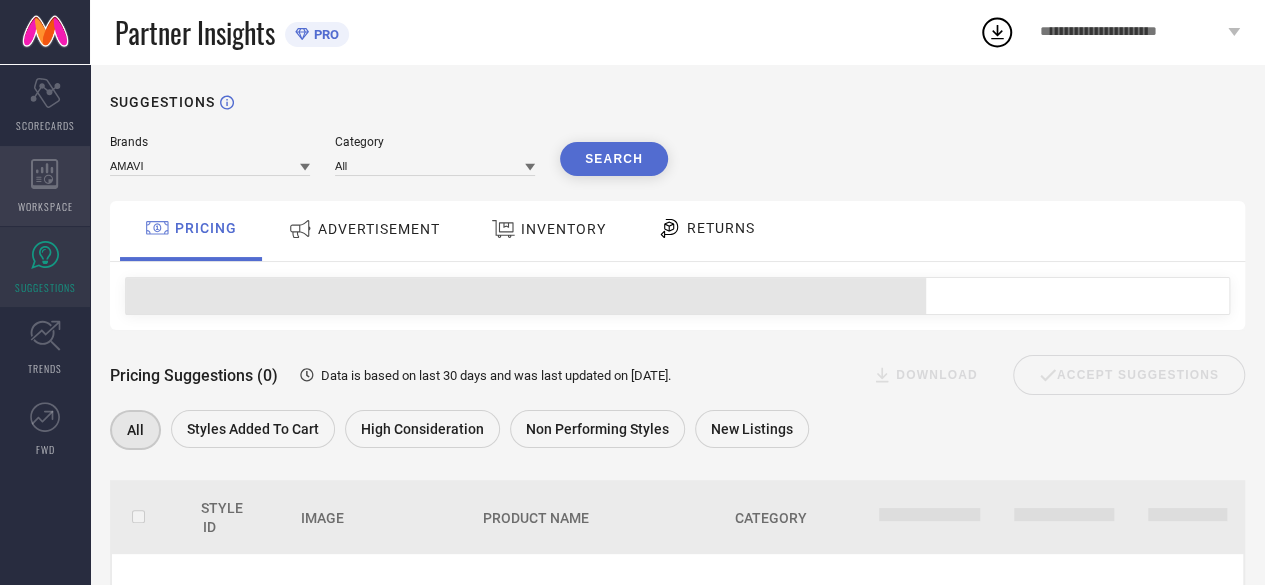 click on "WORKSPACE" at bounding box center [45, 186] 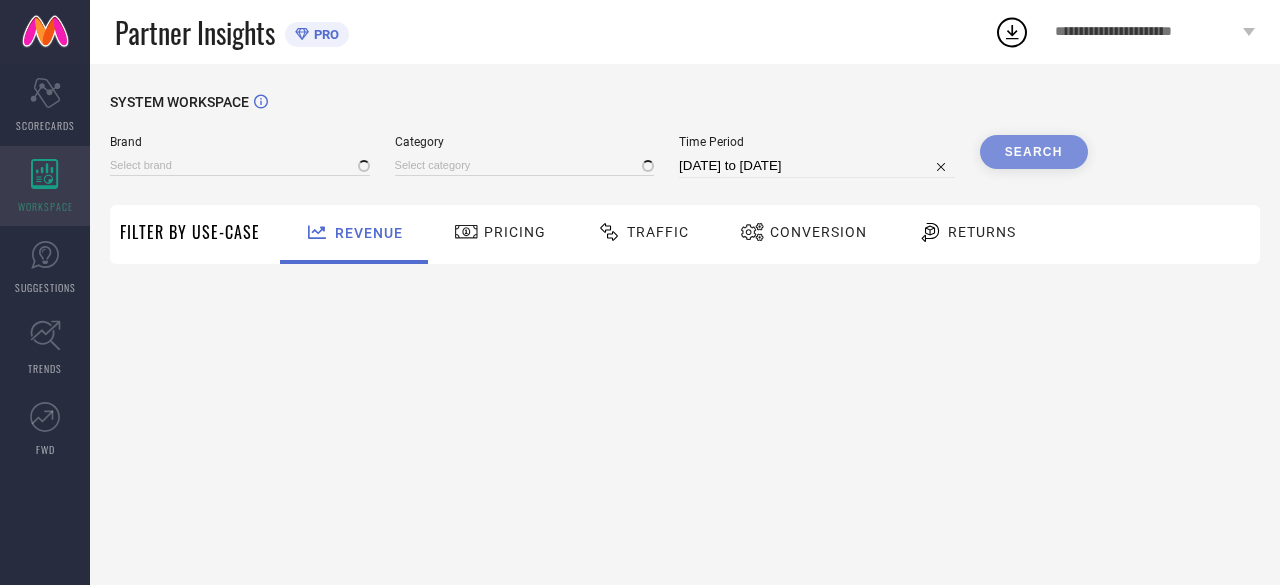 type on "AMAVI" 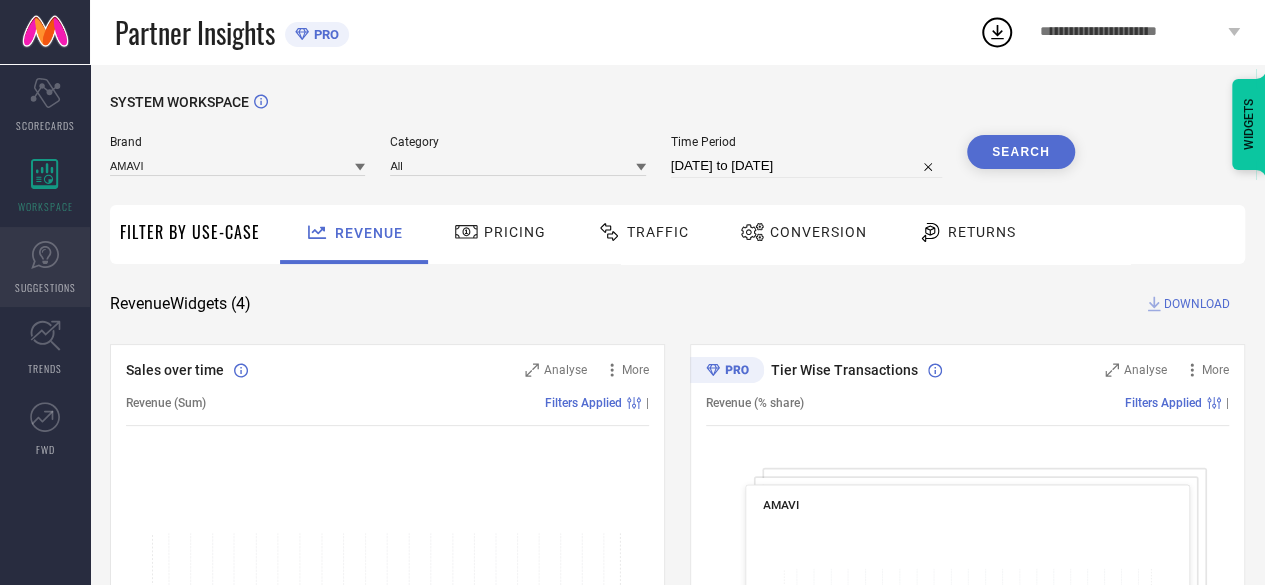 click on "SUGGESTIONS" at bounding box center [45, 267] 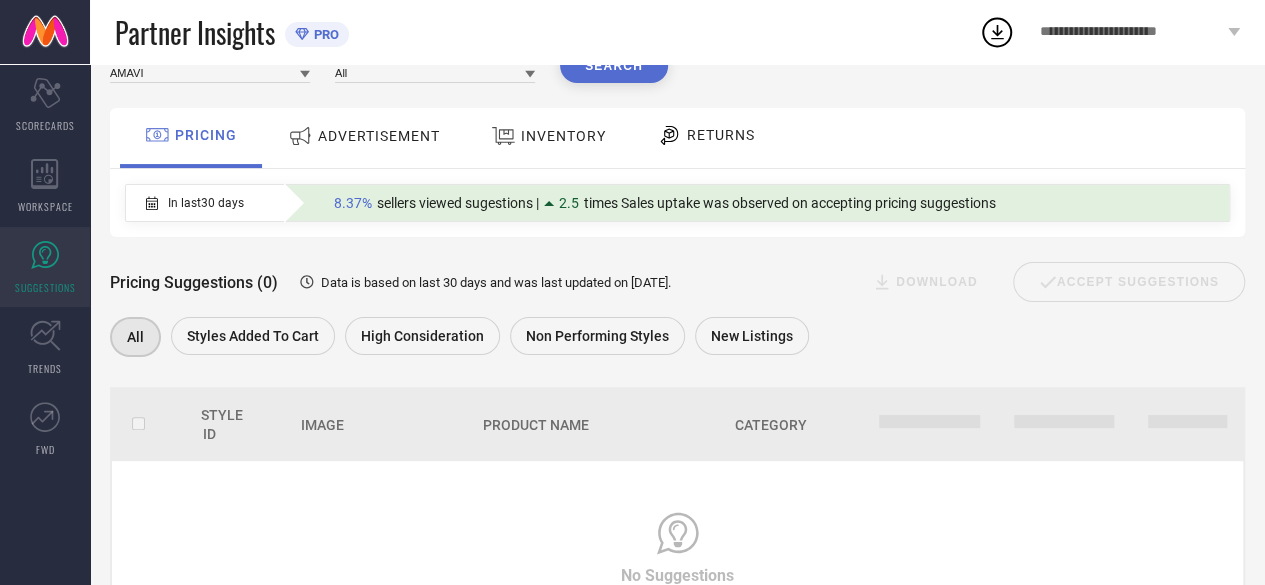 scroll, scrollTop: 92, scrollLeft: 0, axis: vertical 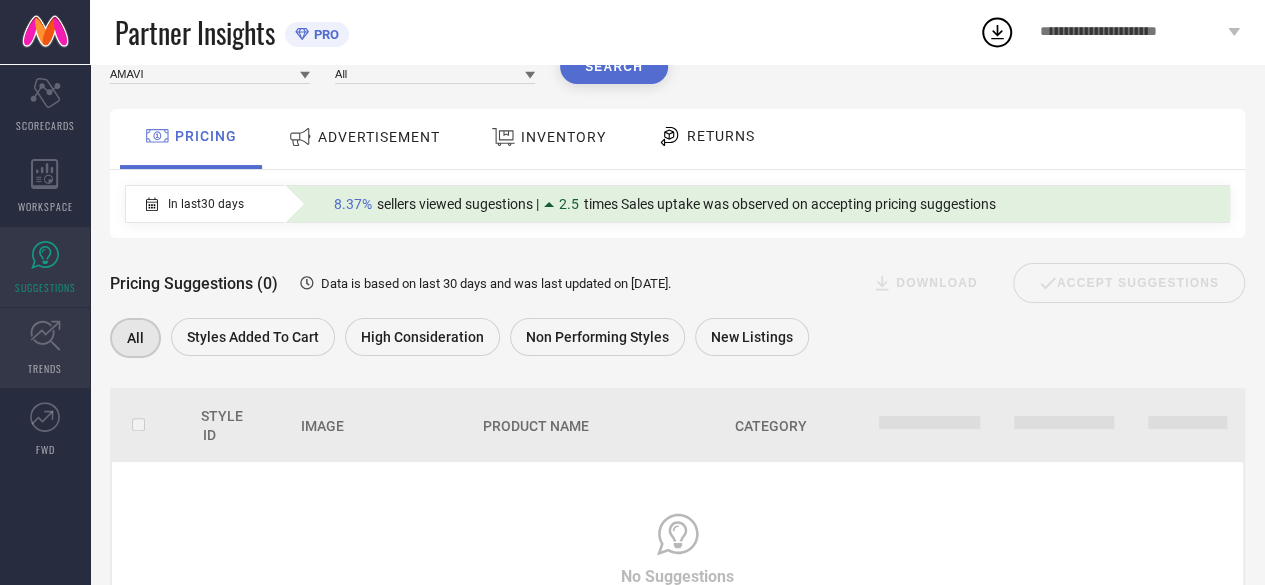 click 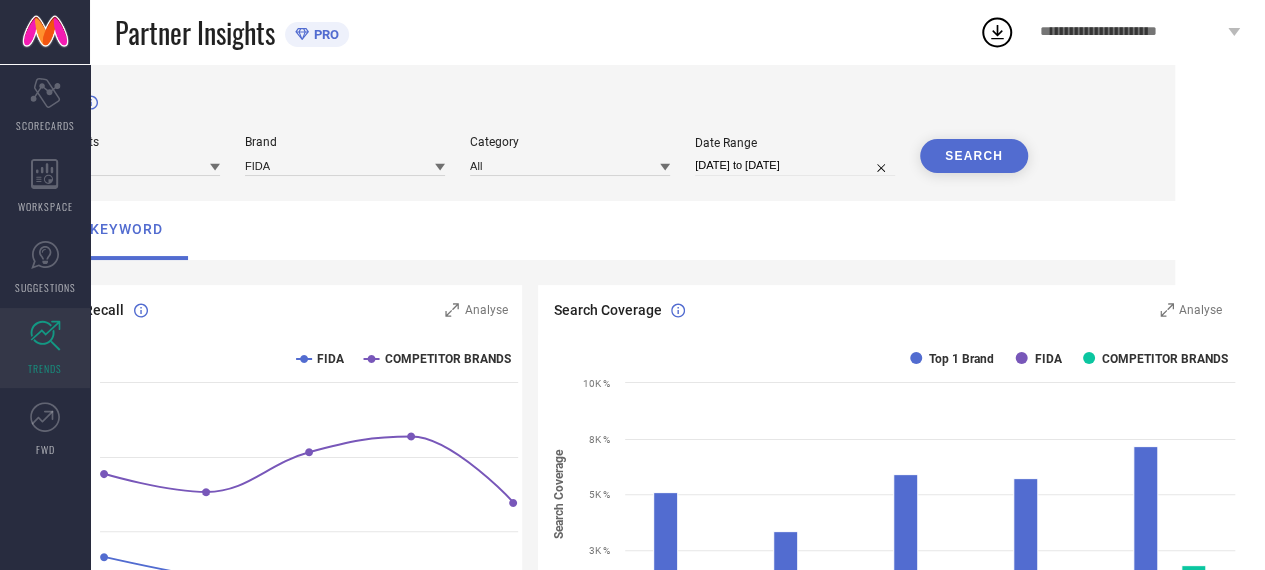 scroll, scrollTop: 0, scrollLeft: 0, axis: both 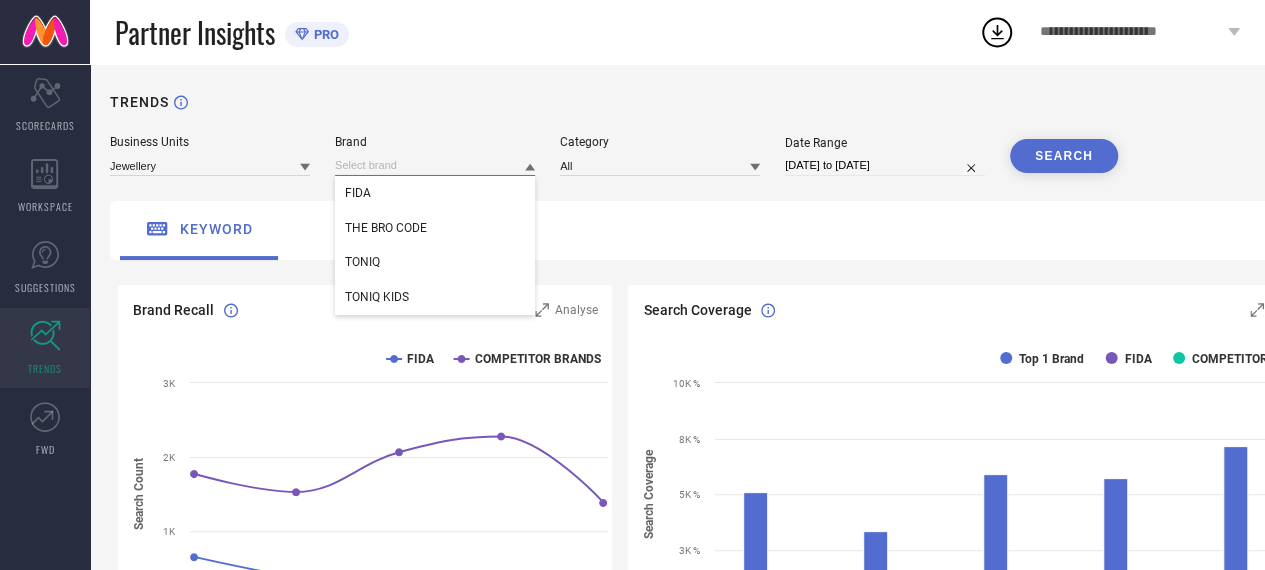click at bounding box center (435, 165) 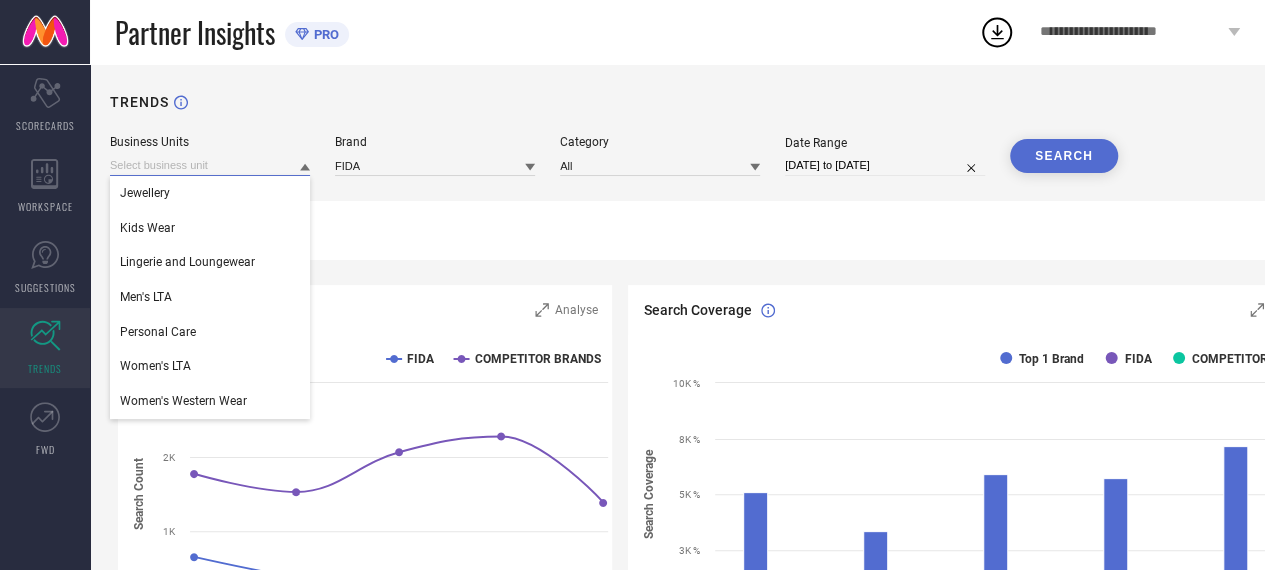 click at bounding box center (210, 165) 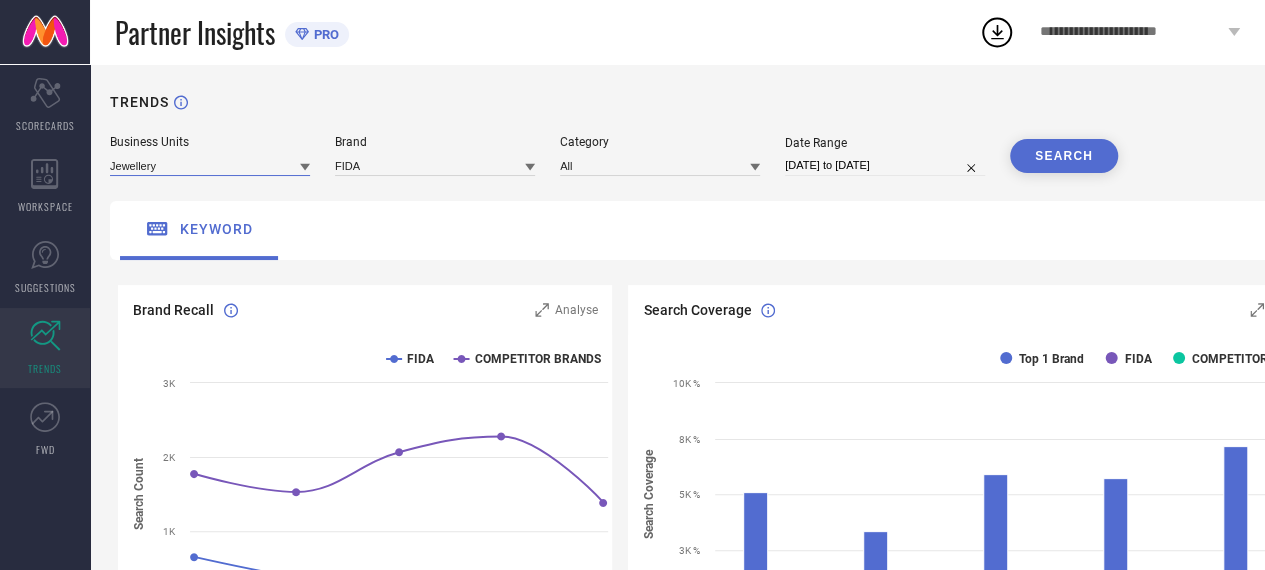 click at bounding box center [210, 165] 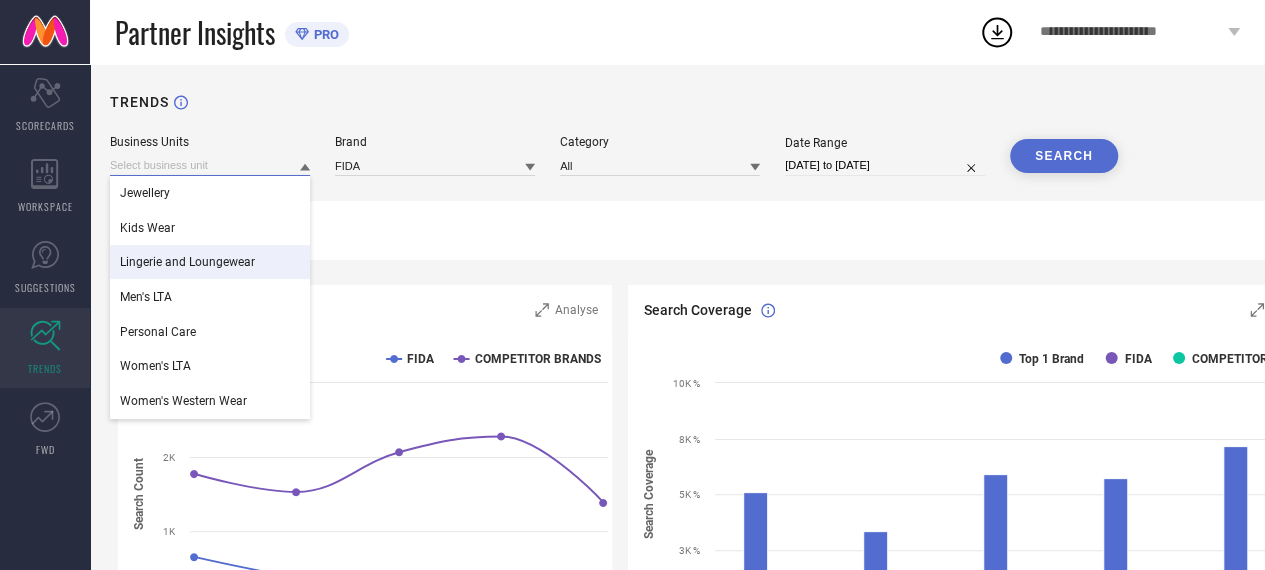 drag, startPoint x: 297, startPoint y: 171, endPoint x: 267, endPoint y: 291, distance: 123.69317 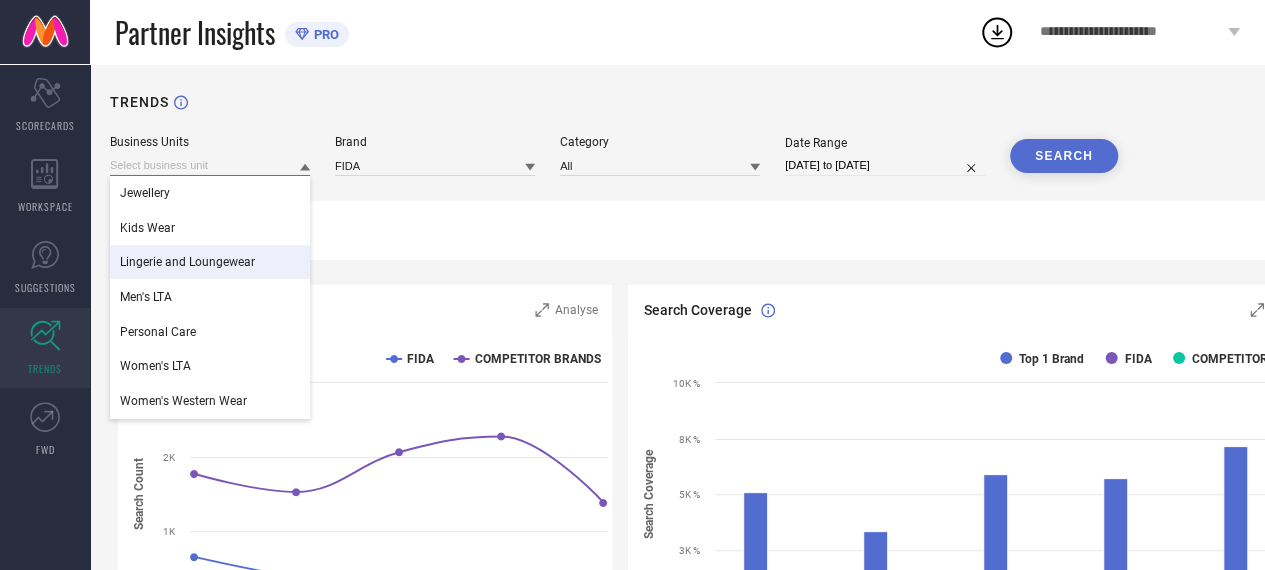 click on "Jewellery Kids Wear Lingerie and Loungewear Men's LTA Personal Care Women's LTA Women's Western Wear" at bounding box center [210, 165] 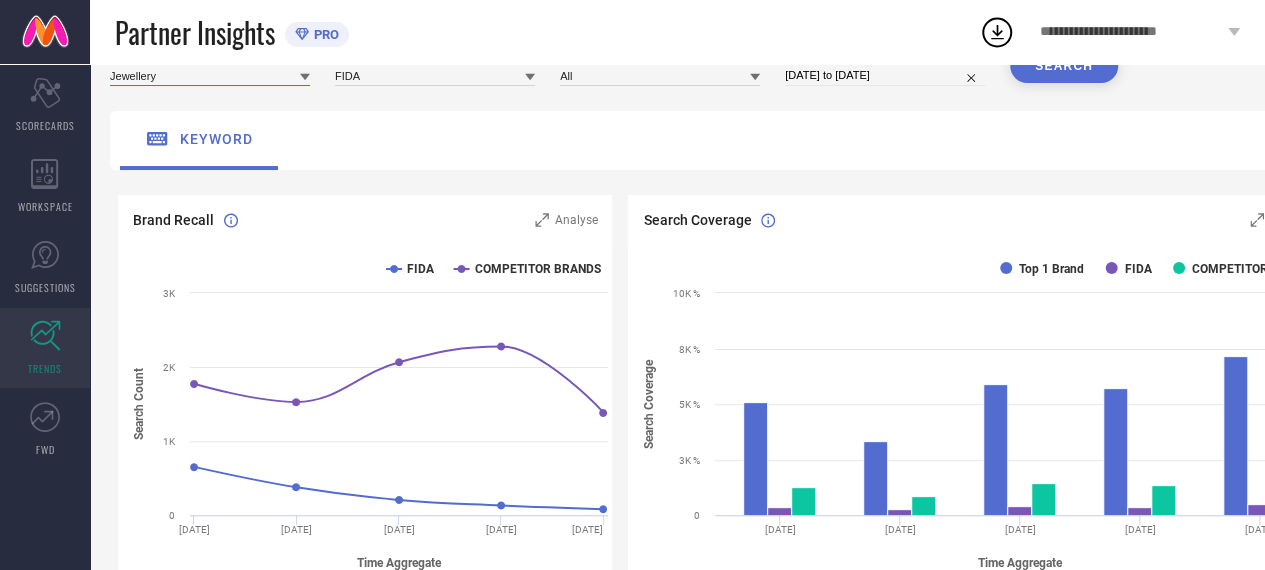 scroll, scrollTop: 0, scrollLeft: 0, axis: both 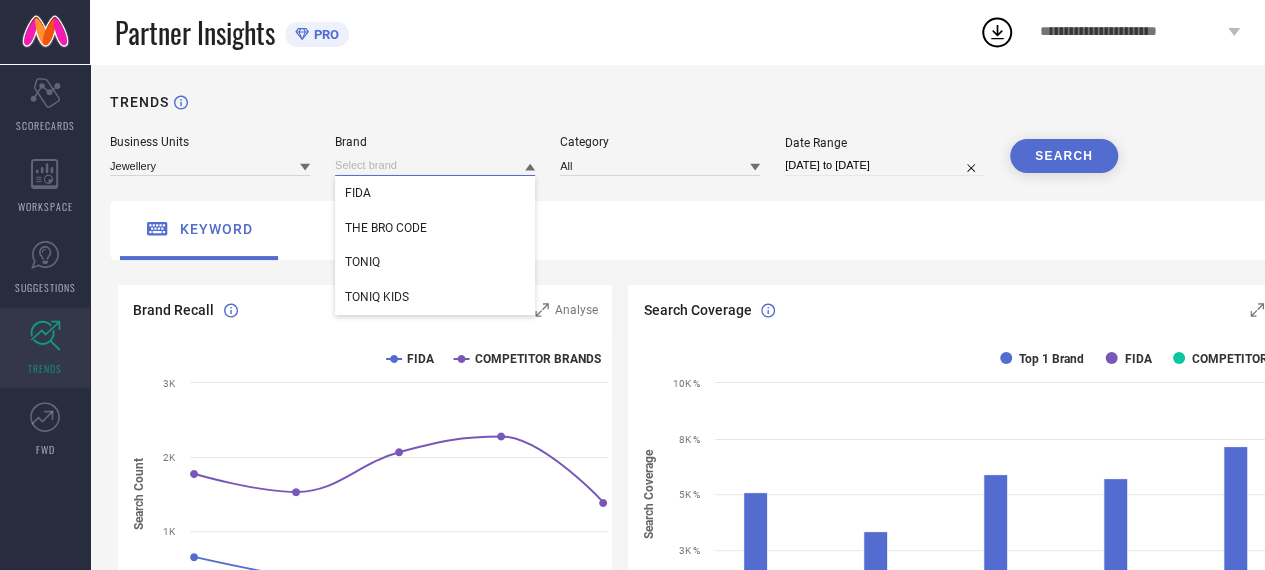 click at bounding box center (435, 165) 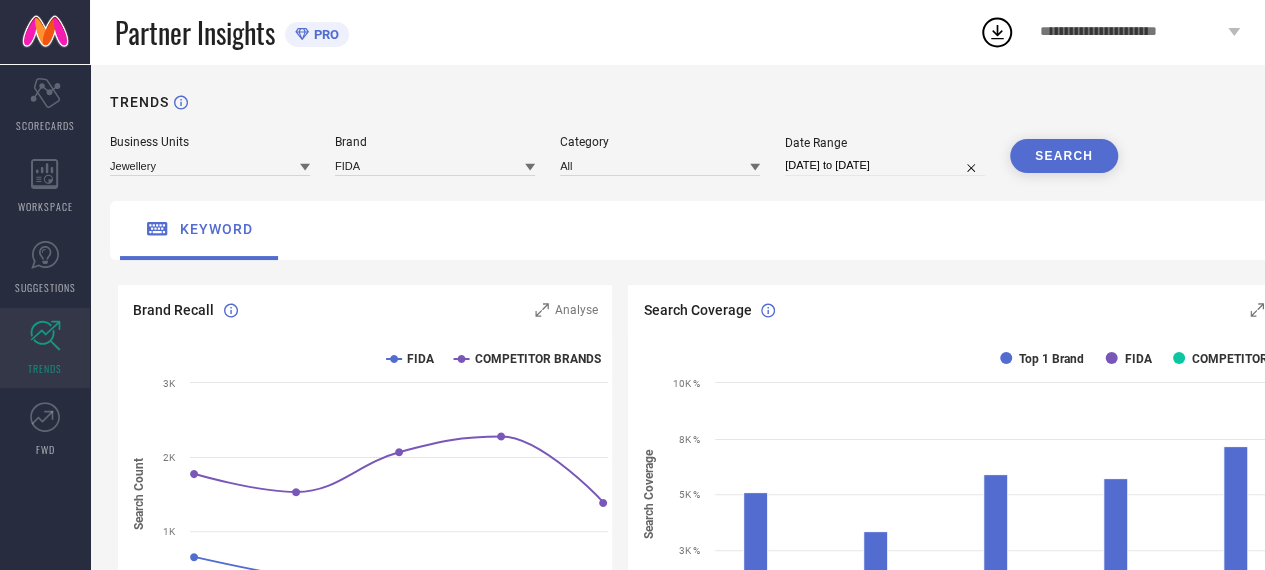 click 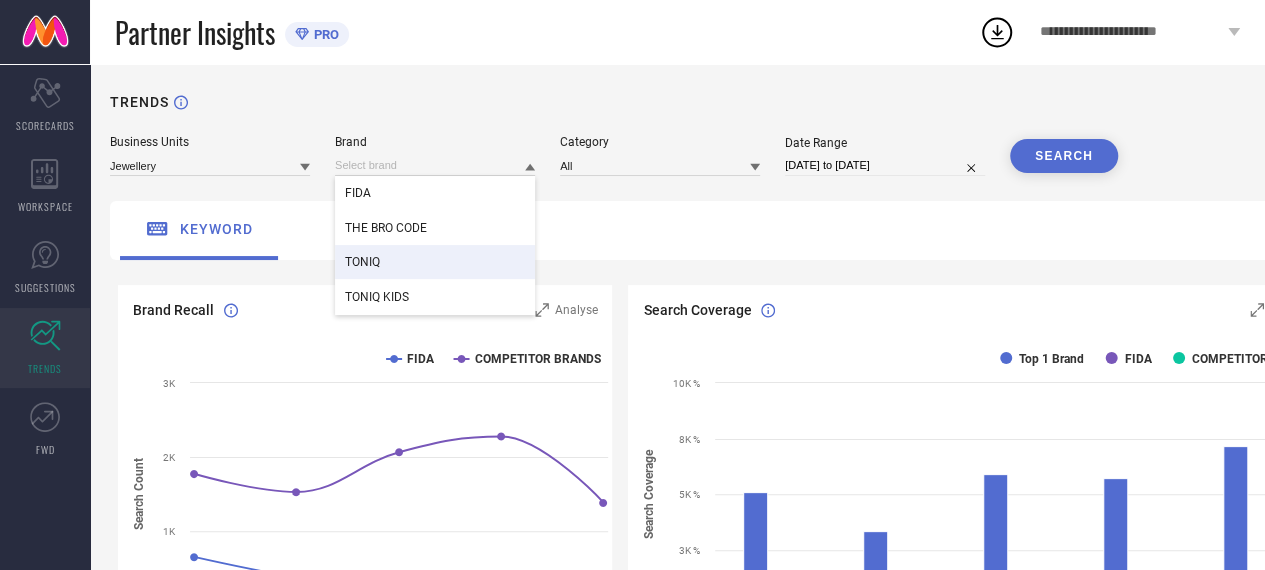 click on "TONIQ" at bounding box center (435, 262) 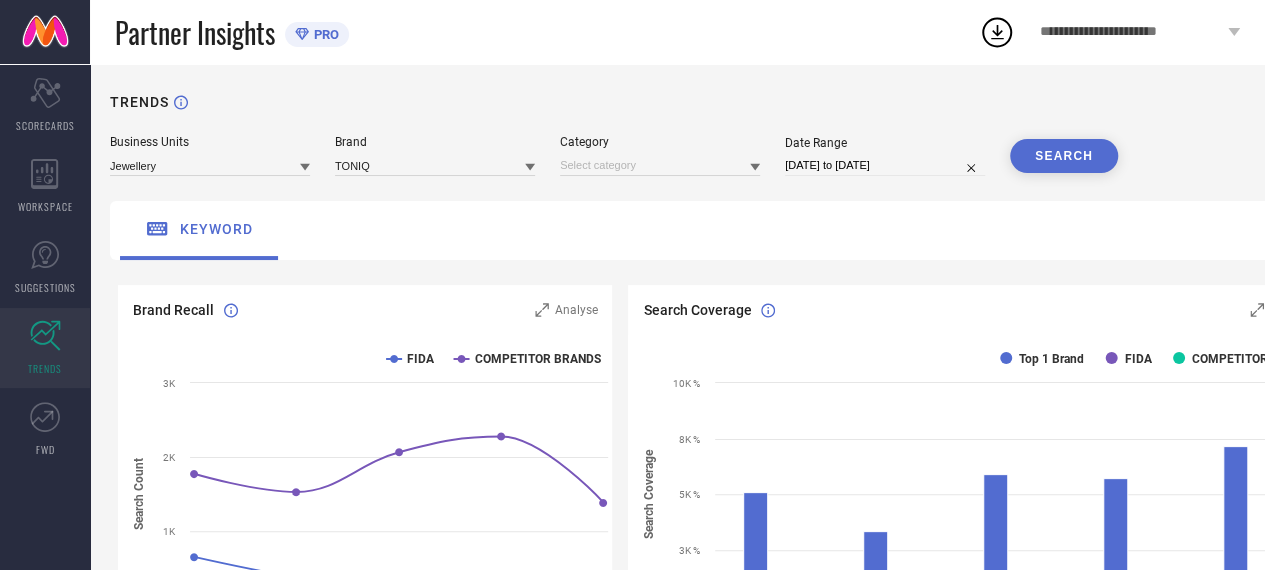 click on "SEARCH" at bounding box center [1064, 156] 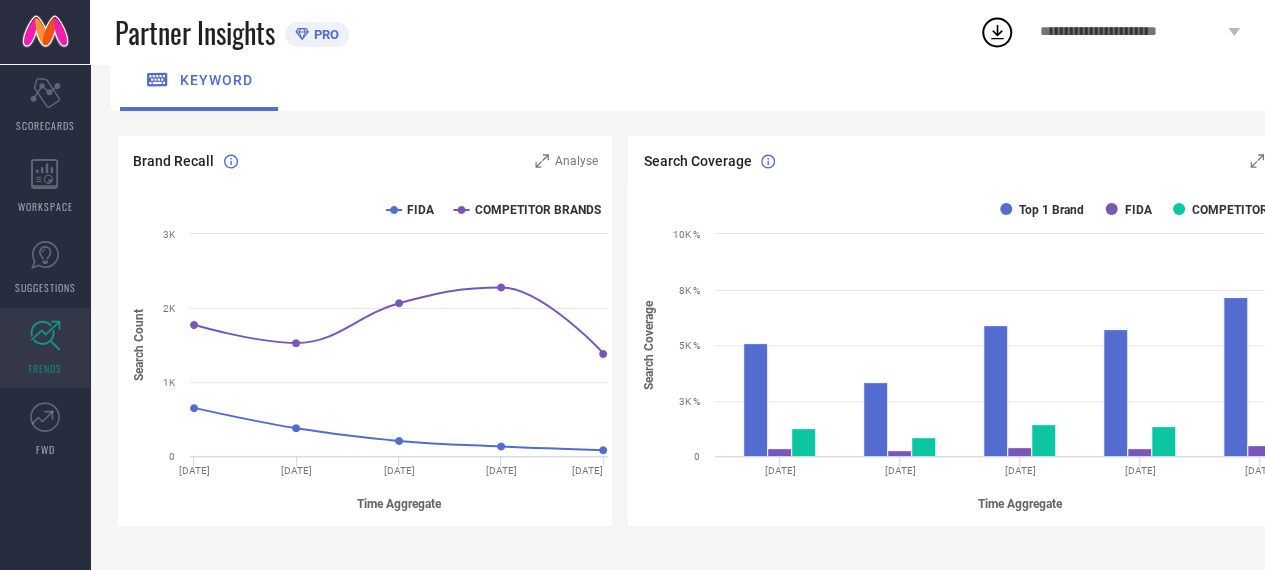 scroll, scrollTop: 0, scrollLeft: 0, axis: both 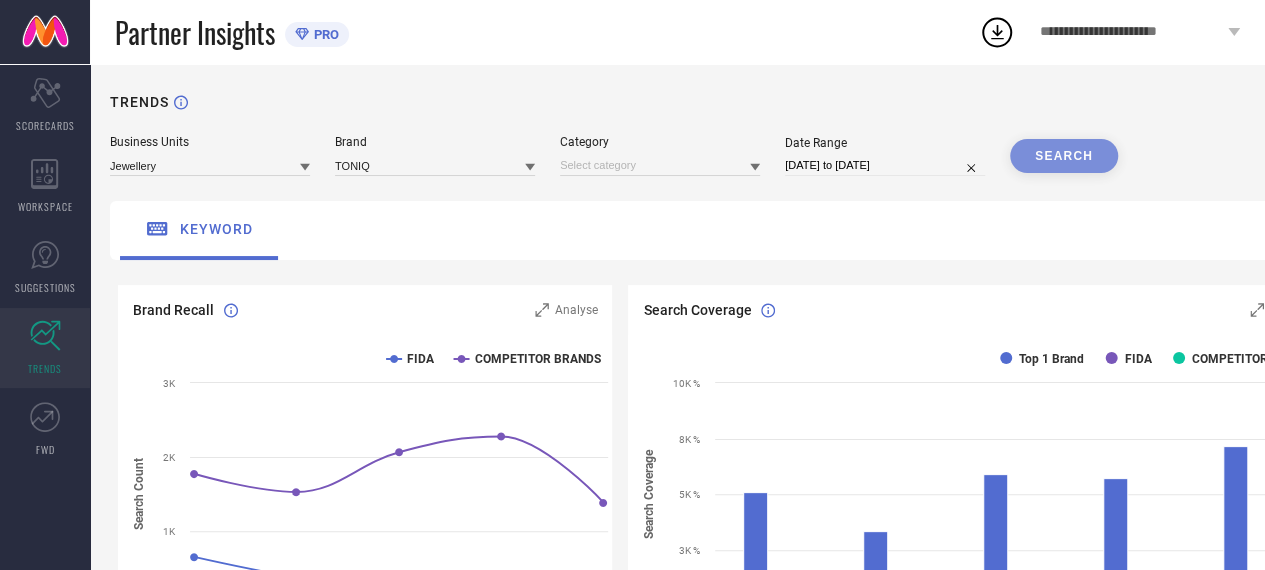click 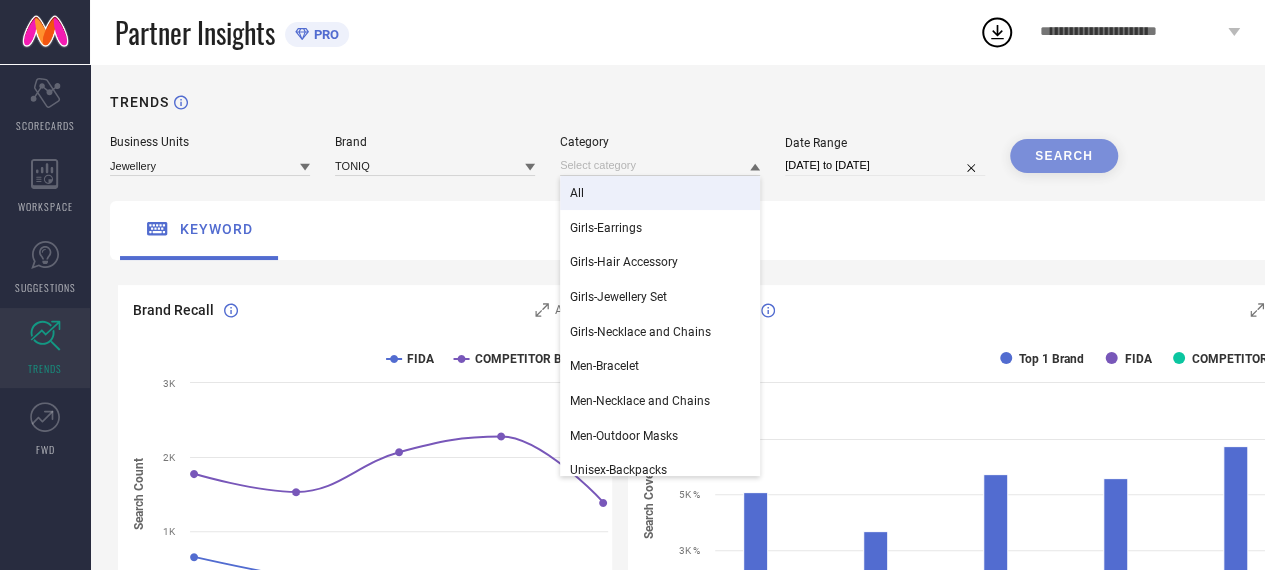 click on "All" at bounding box center [660, 193] 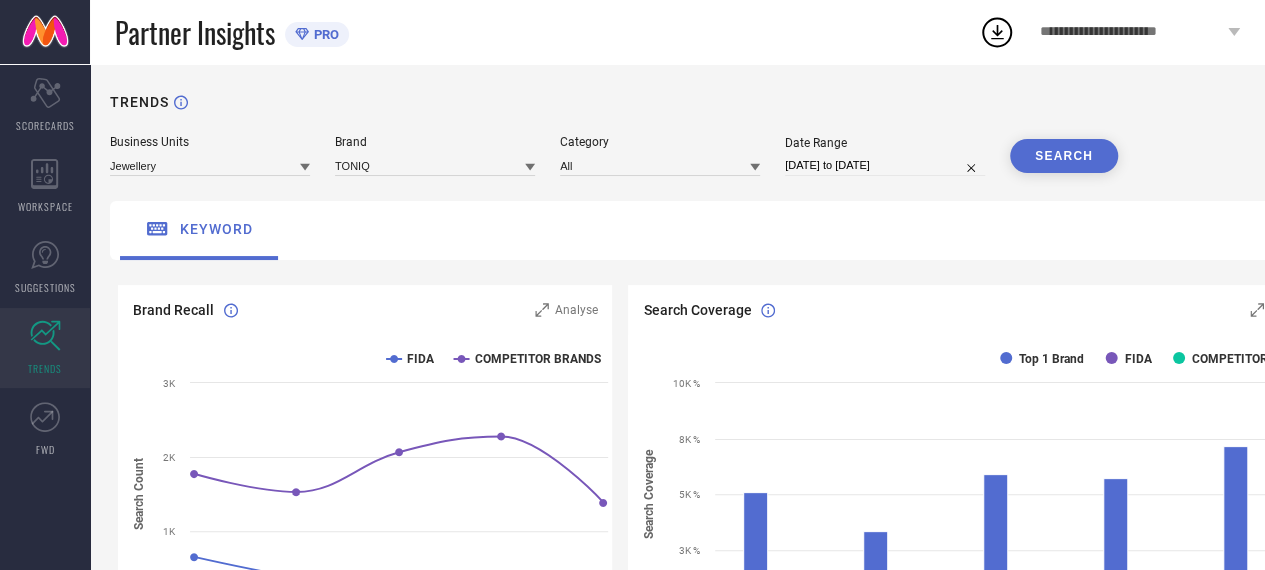 click on "SEARCH" at bounding box center [1064, 156] 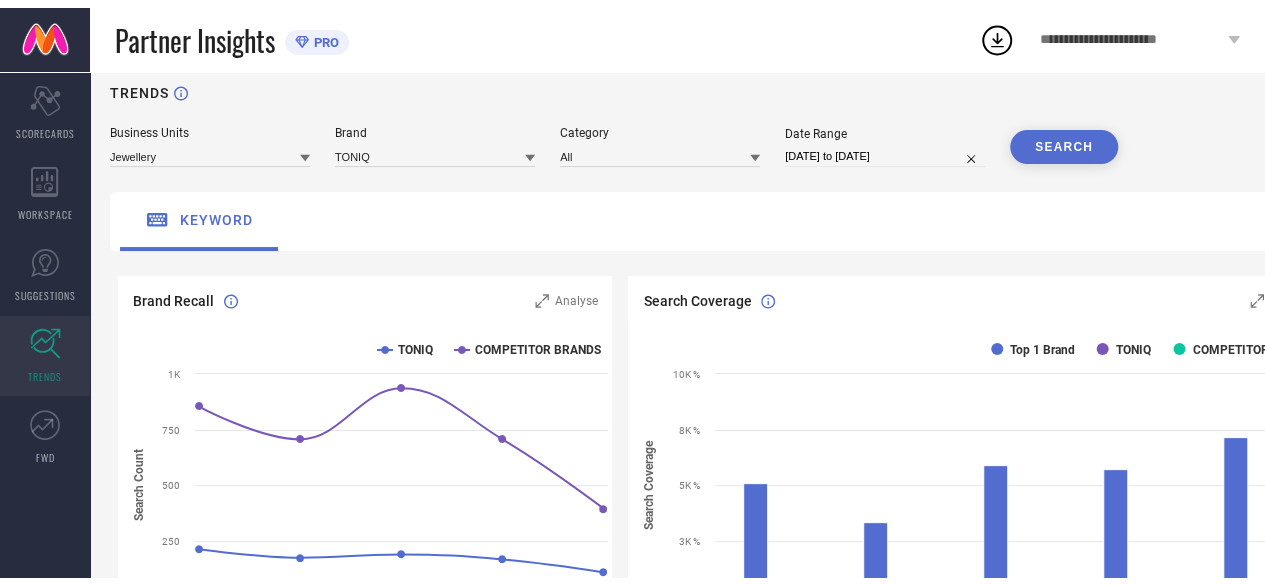 scroll, scrollTop: 0, scrollLeft: 0, axis: both 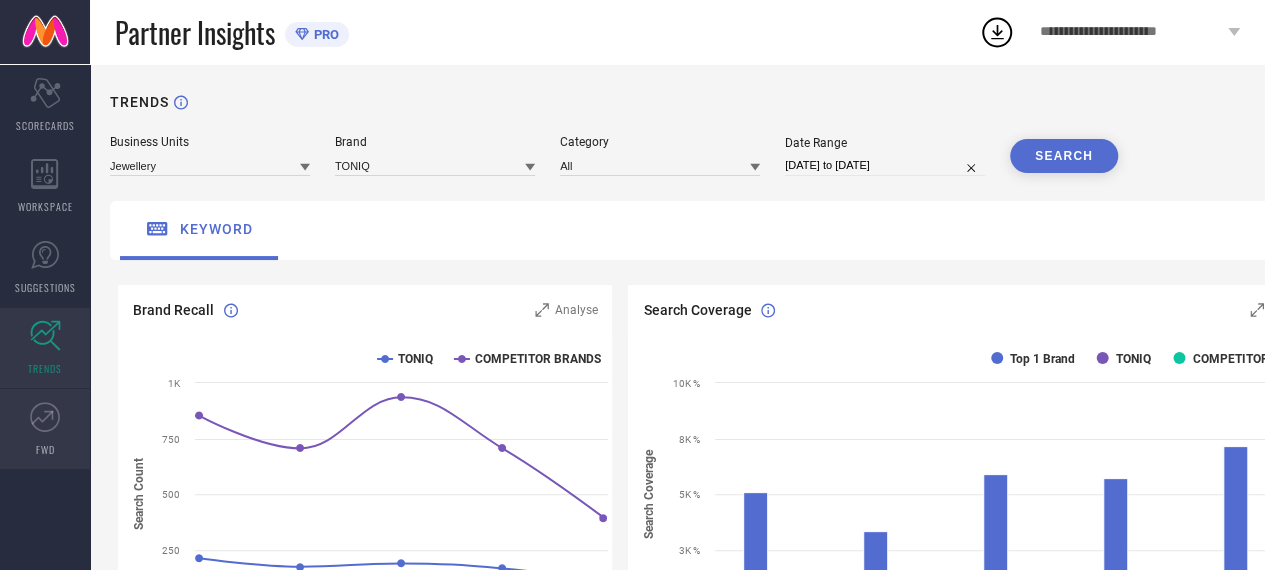 click on "FWD" at bounding box center (45, 429) 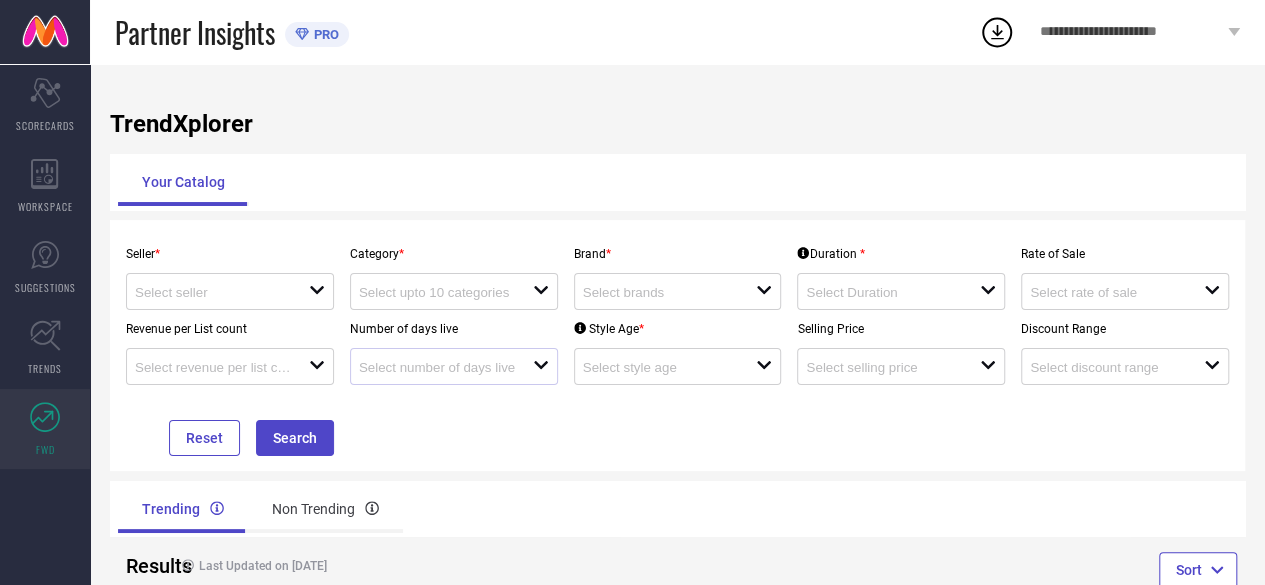 scroll, scrollTop: 56, scrollLeft: 0, axis: vertical 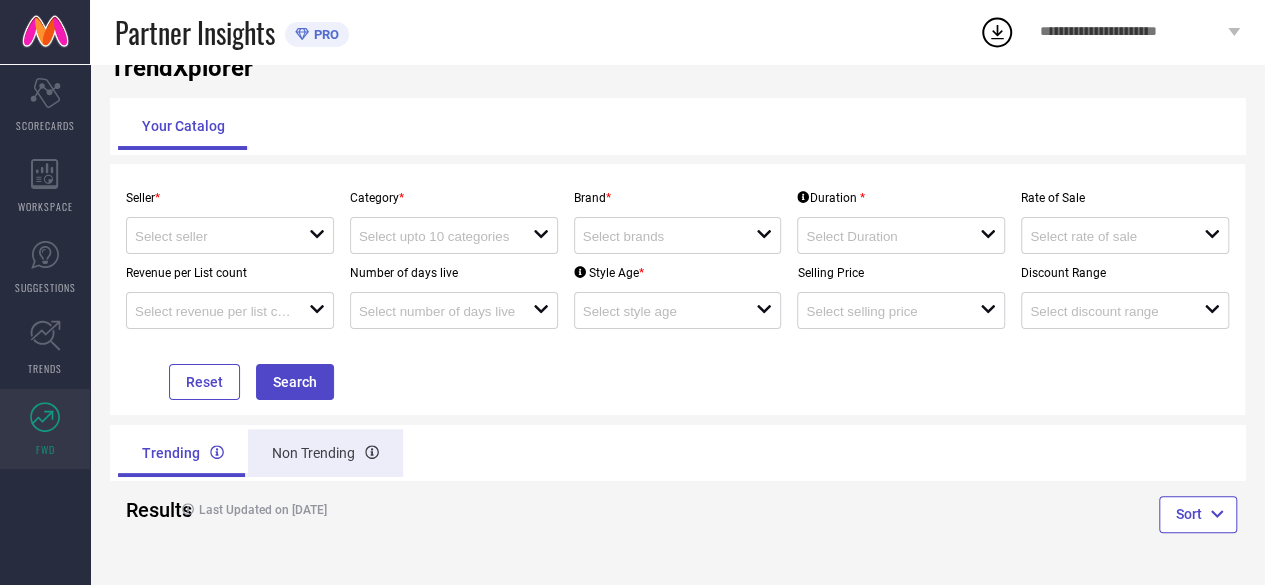 click on "Non Trending" at bounding box center (325, 453) 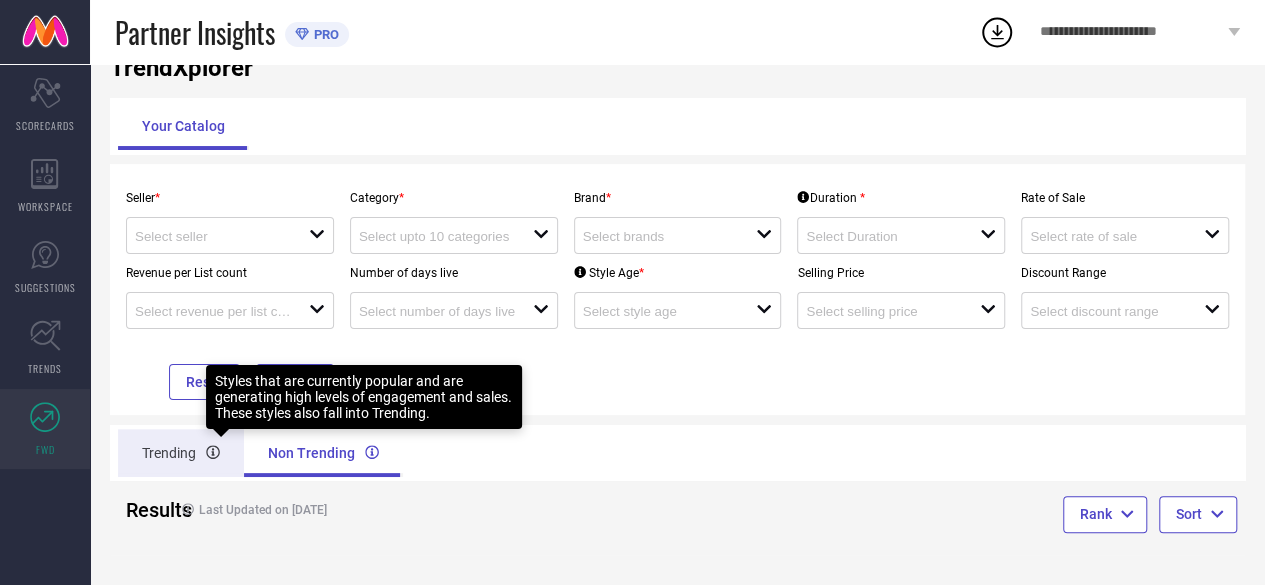 click at bounding box center [213, 453] 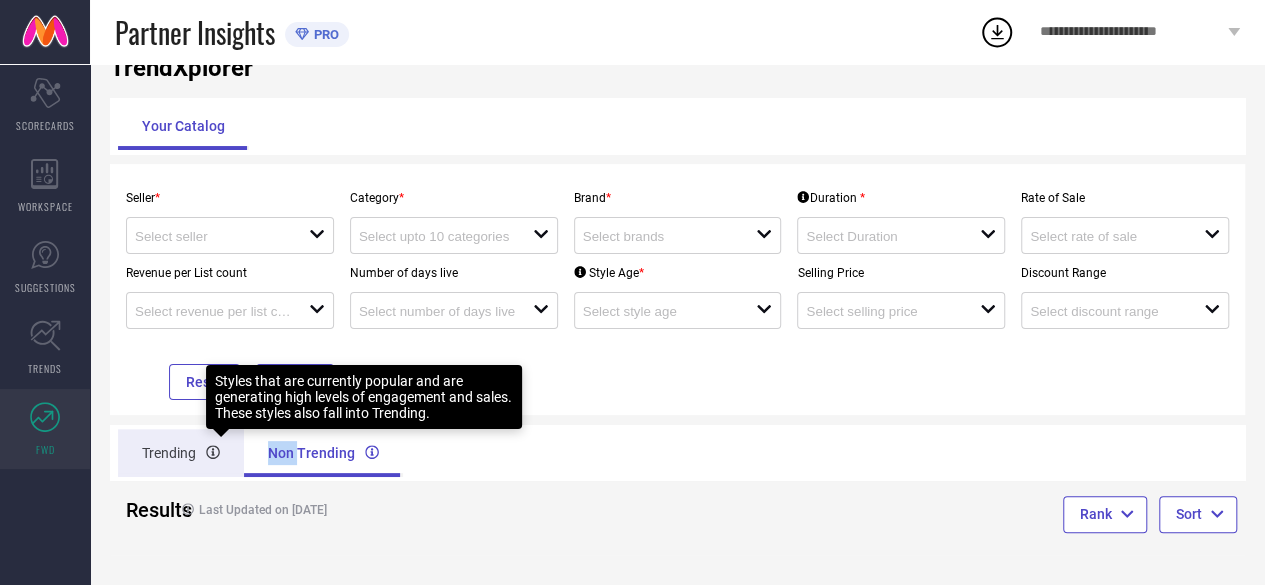 click at bounding box center (213, 453) 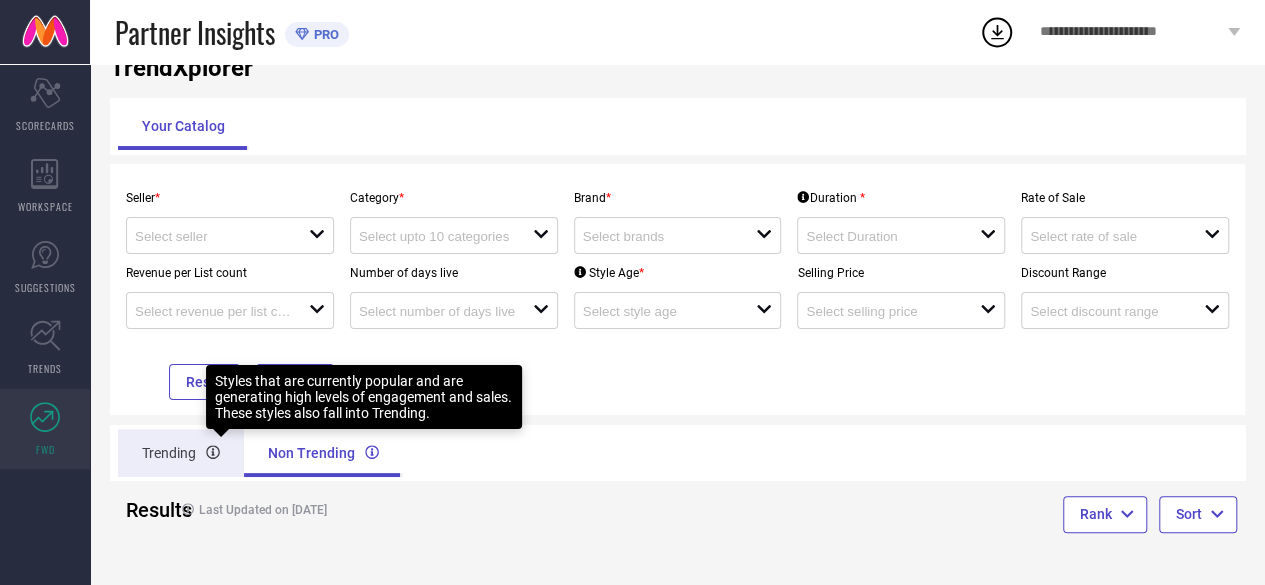 click 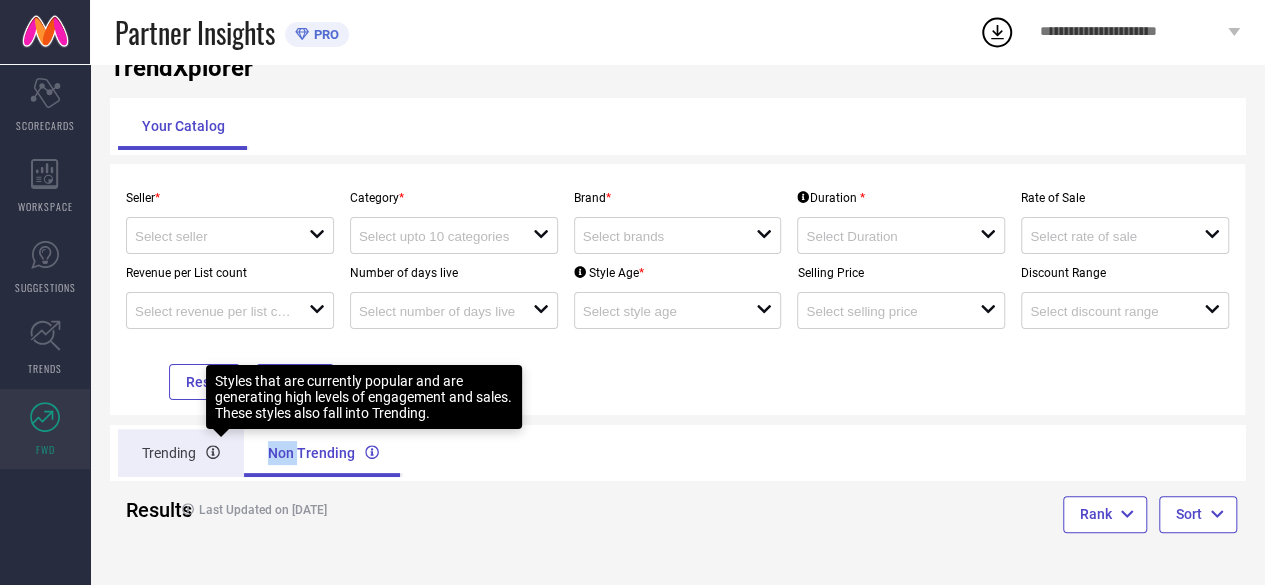 click 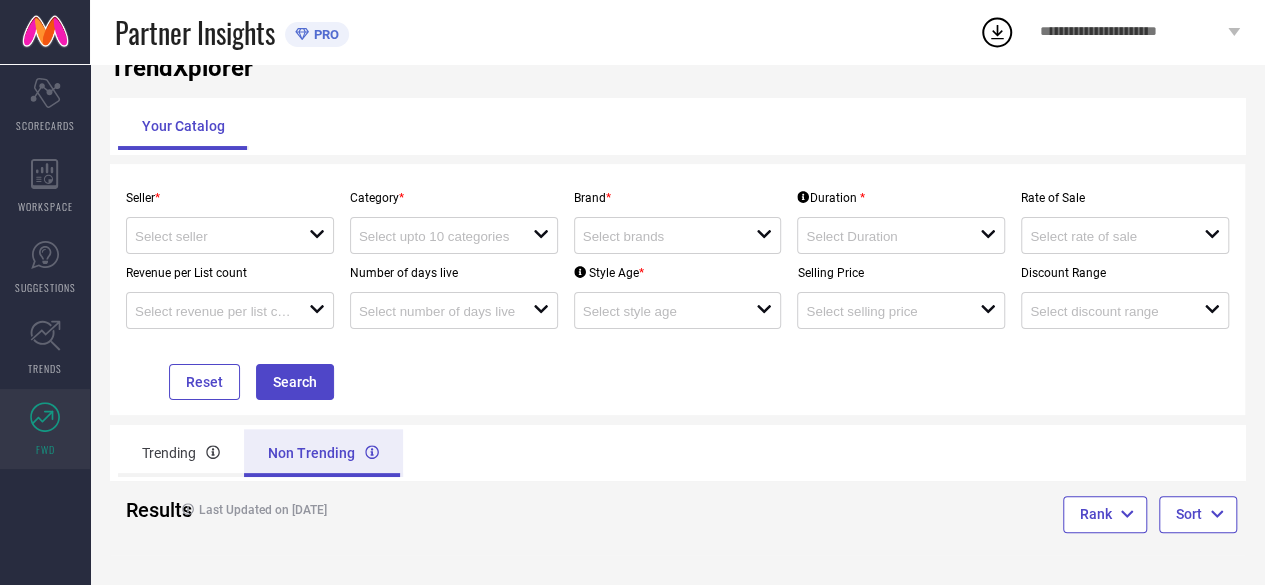 click on "Non Trending" at bounding box center (323, 453) 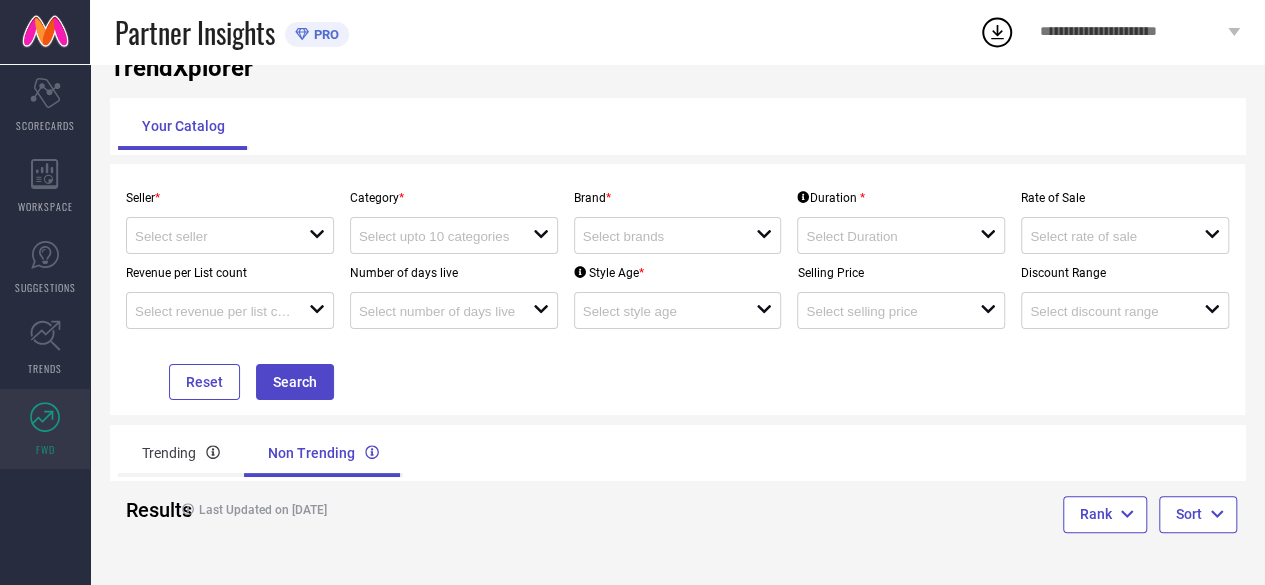 click on "Trending Non Trending" at bounding box center (394, 453) 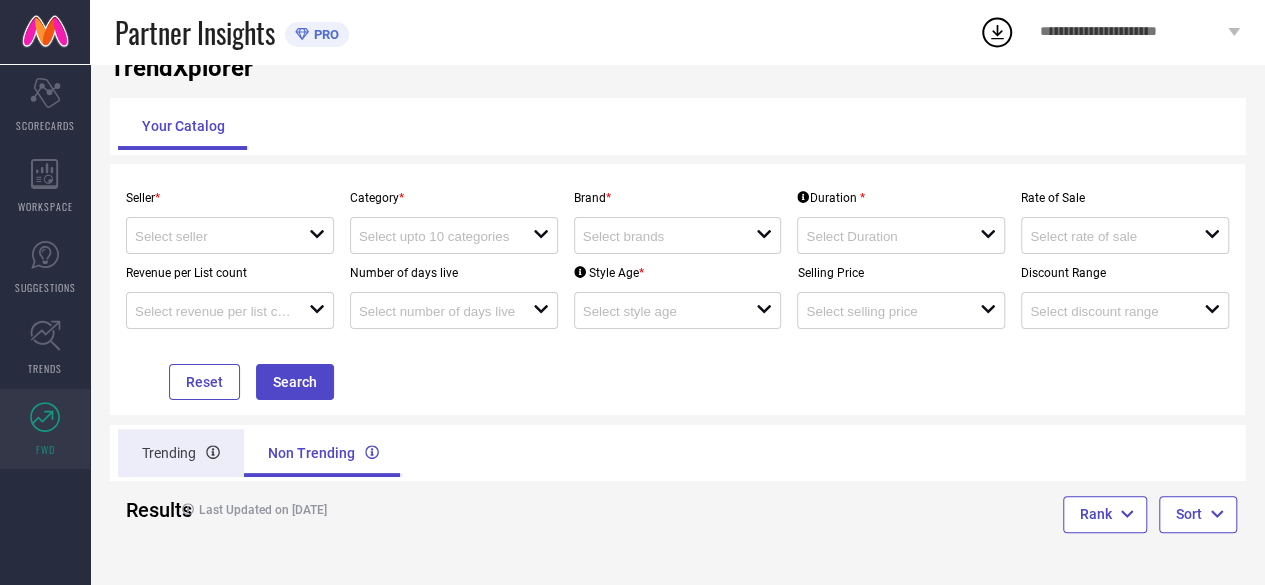 click on "Trending" at bounding box center (181, 453) 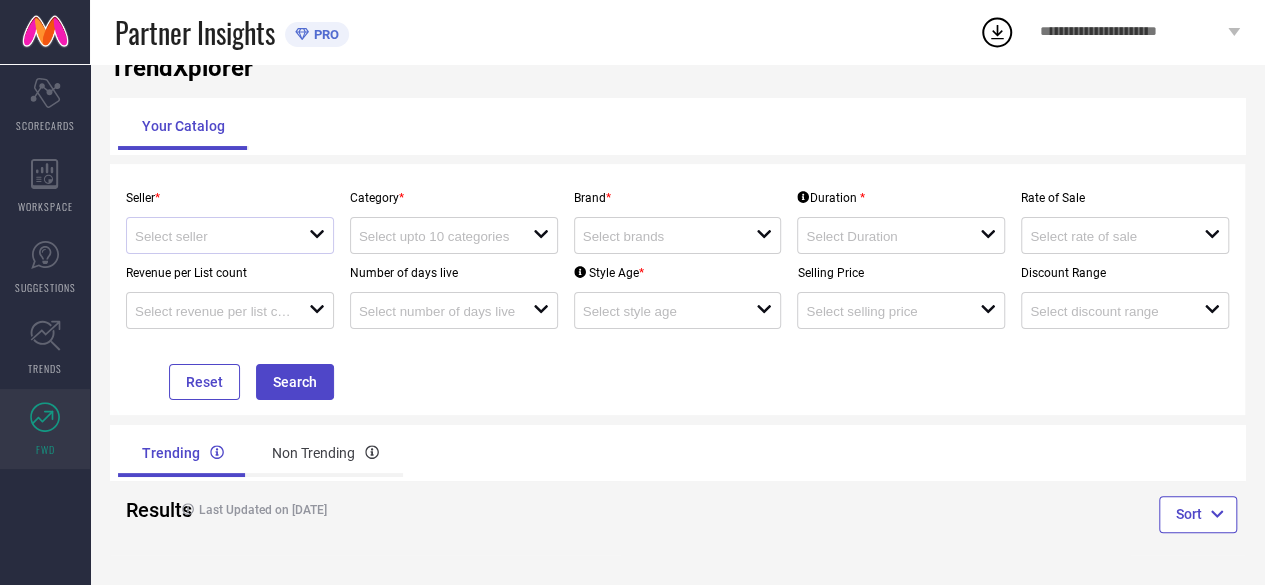 click on "open" at bounding box center (230, 235) 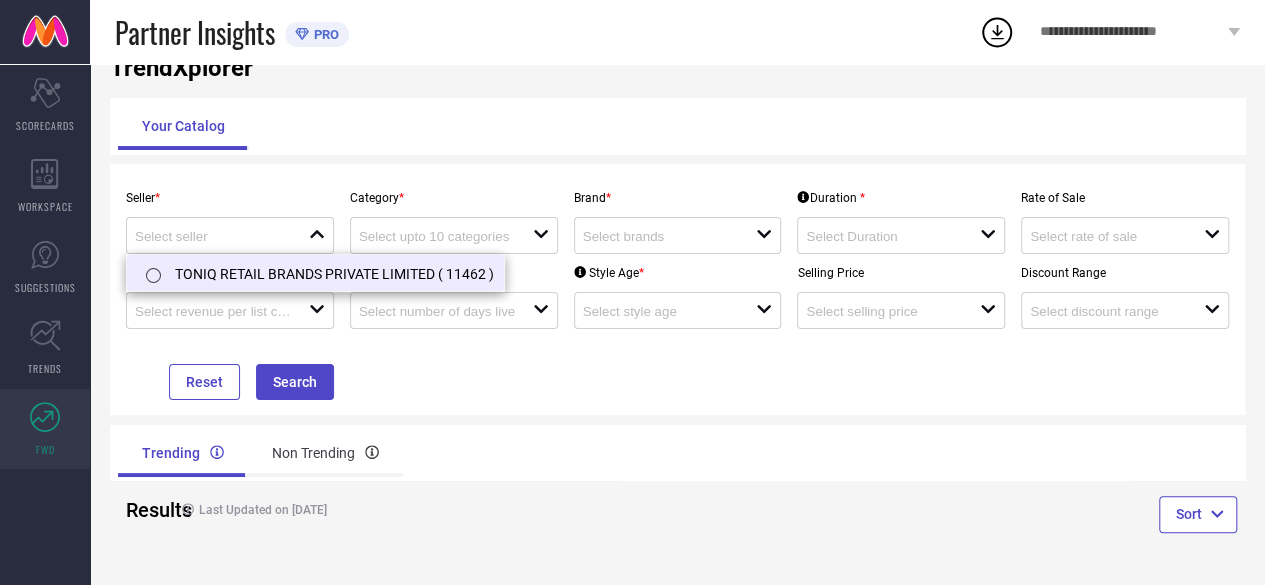 click on "TONIQ RETAIL BRANDS PRIVATE LIMITED ( 11462 )" at bounding box center [315, 273] 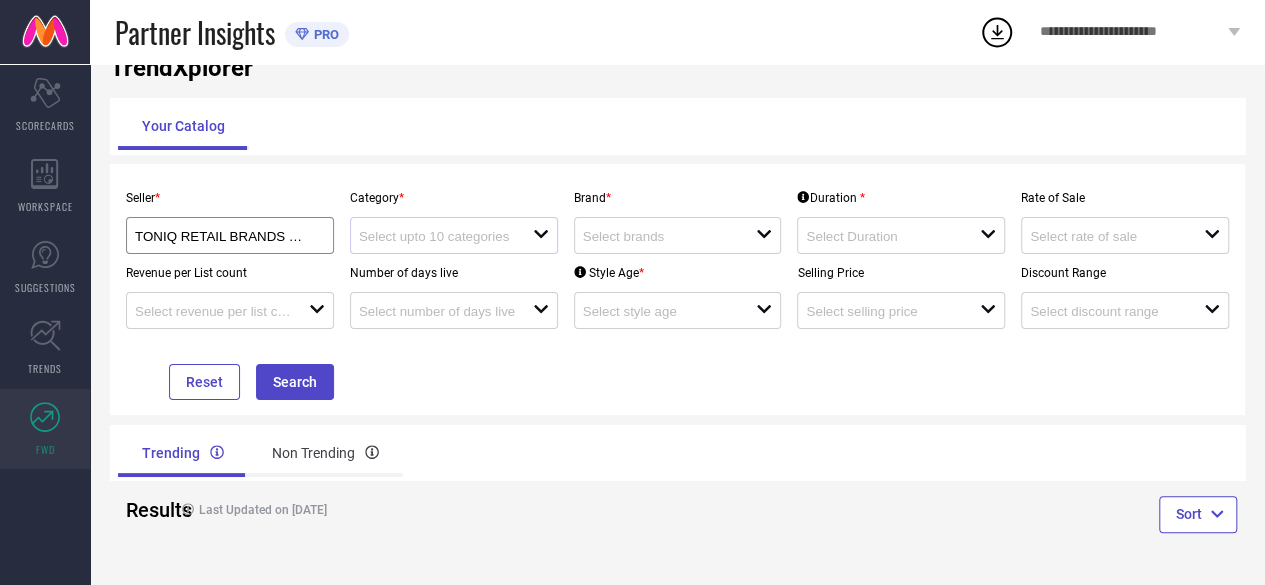 click on "open" at bounding box center [454, 235] 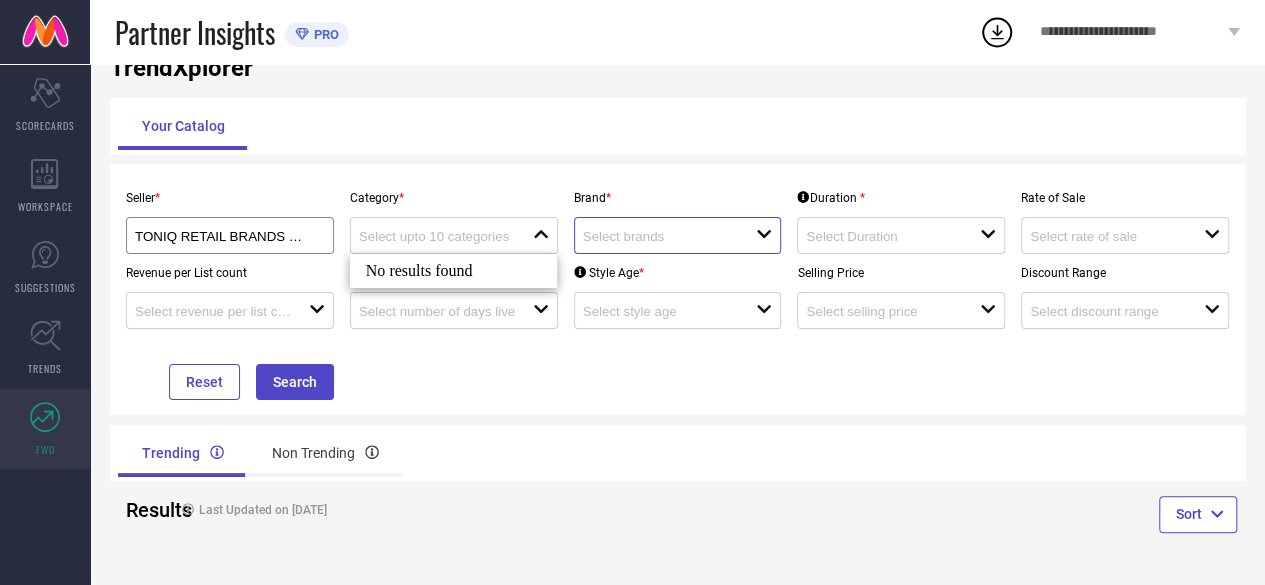 click at bounding box center [661, 236] 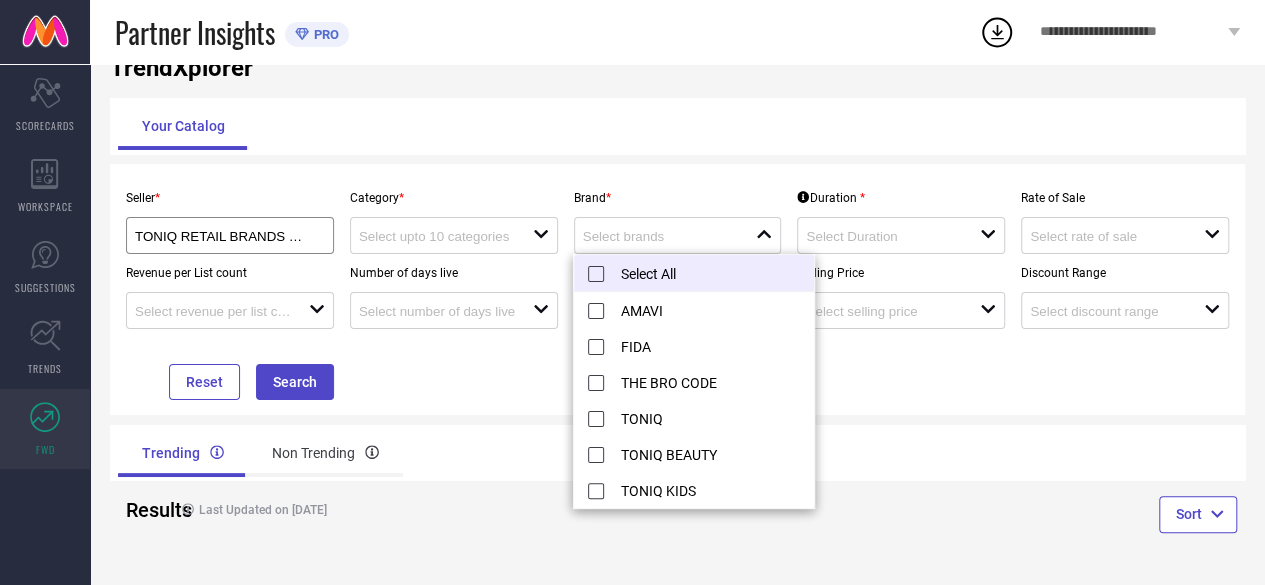 click on "Select All" at bounding box center (694, 273) 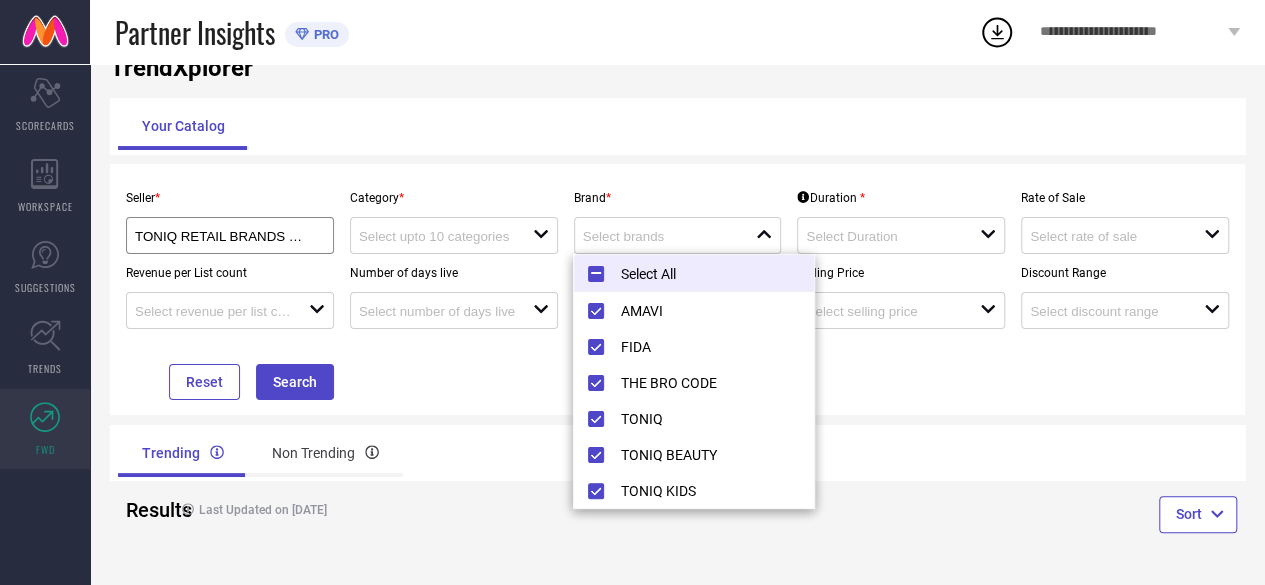type on "AMAVI, + 5 more" 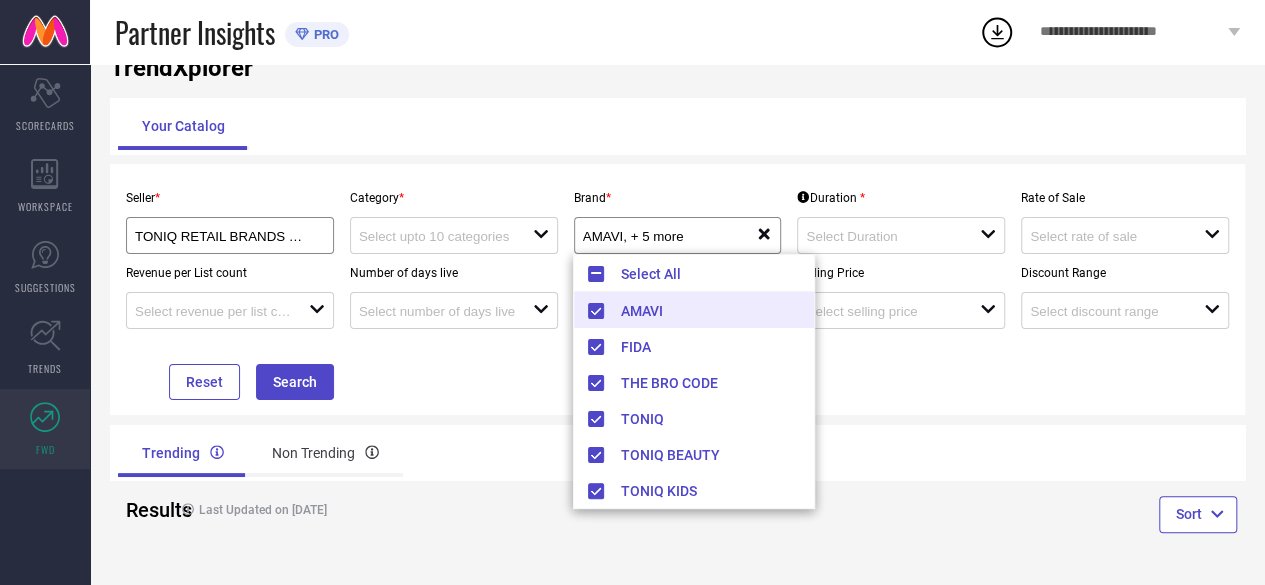 click on "Duration   *" at bounding box center (901, 198) 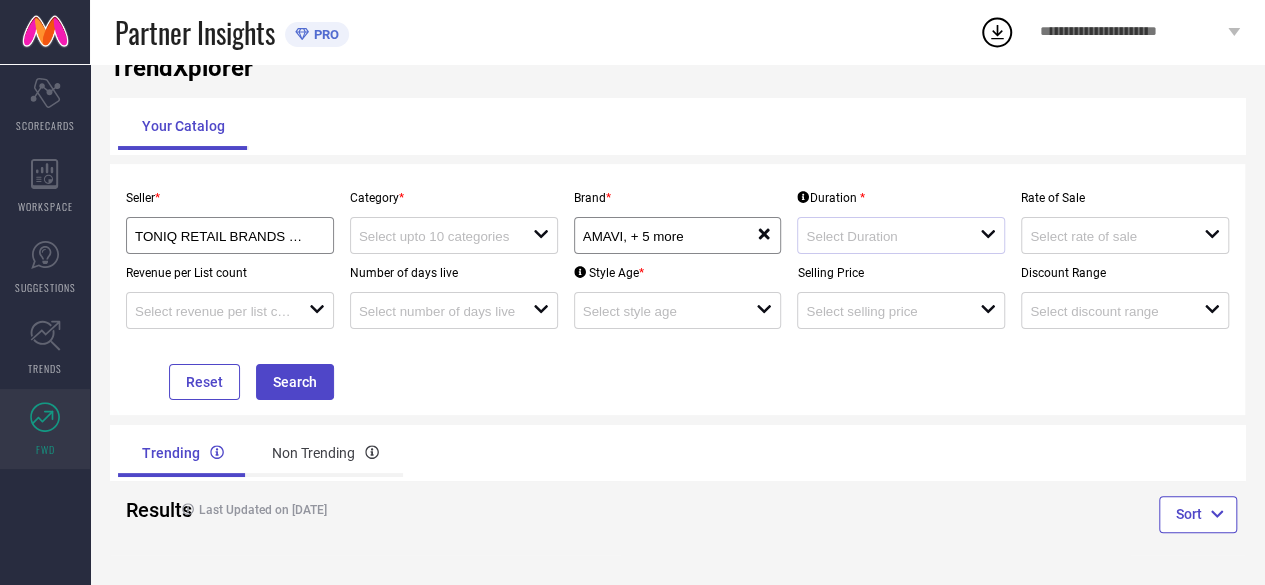 click on "open" 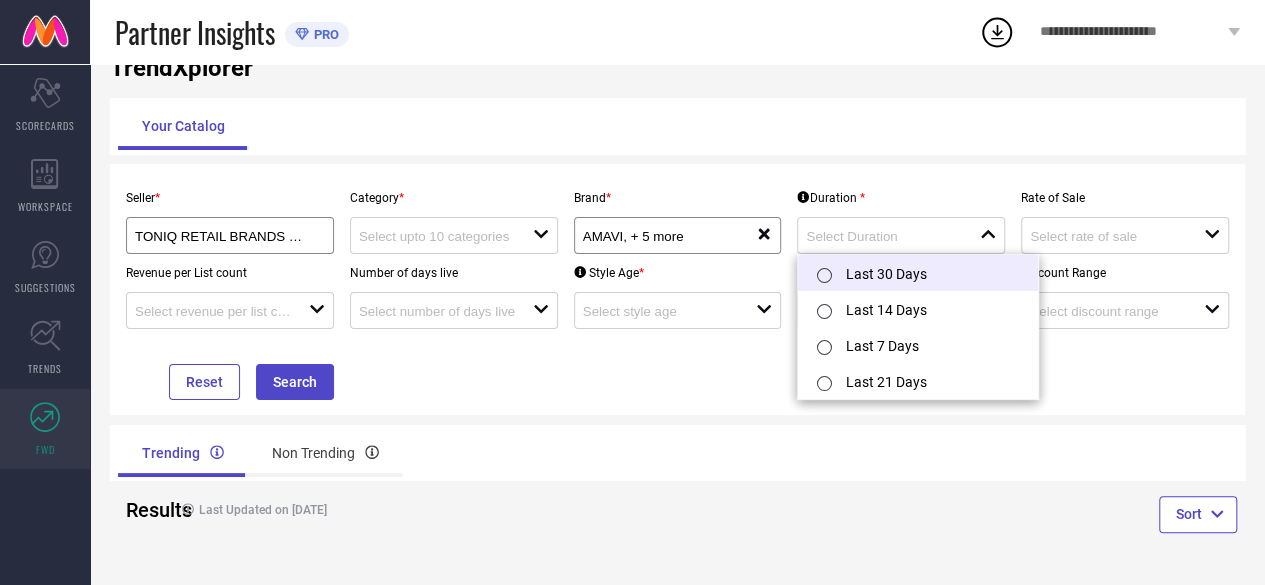 click on "Last 30 Days" at bounding box center (918, 273) 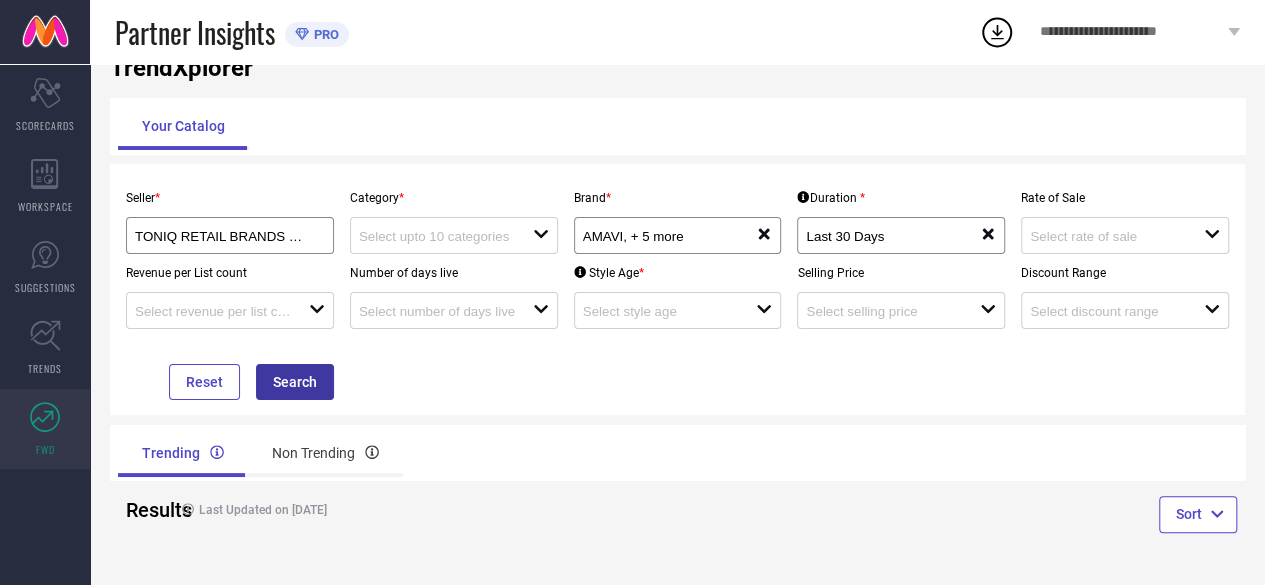 click on "Search" at bounding box center (295, 382) 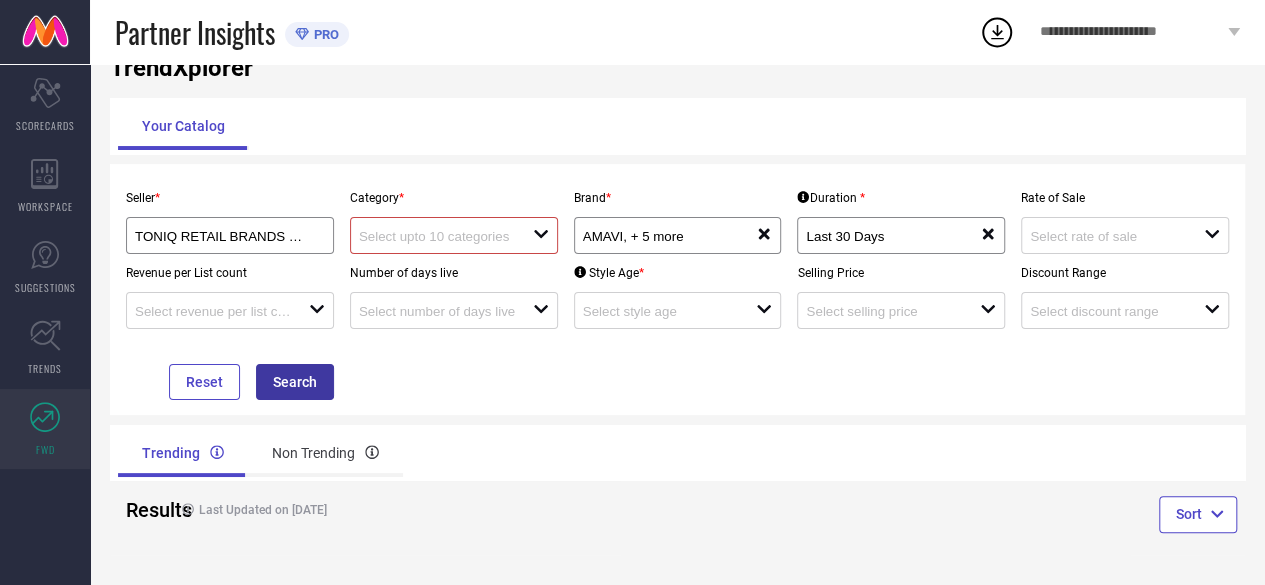 click on "Search" at bounding box center (295, 382) 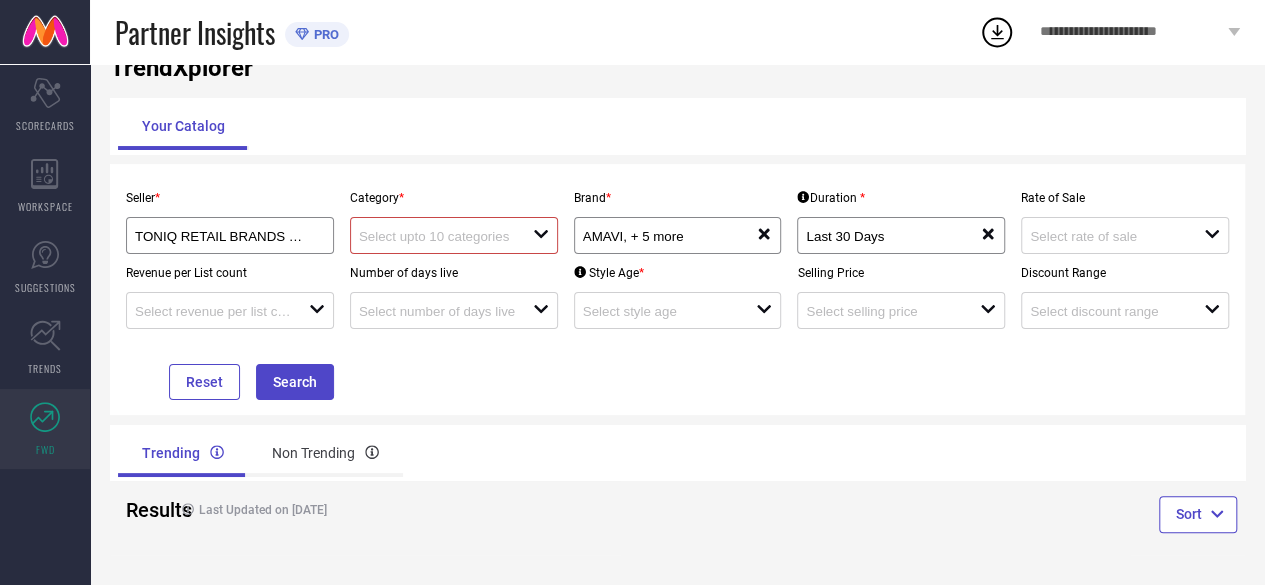 click on "open" 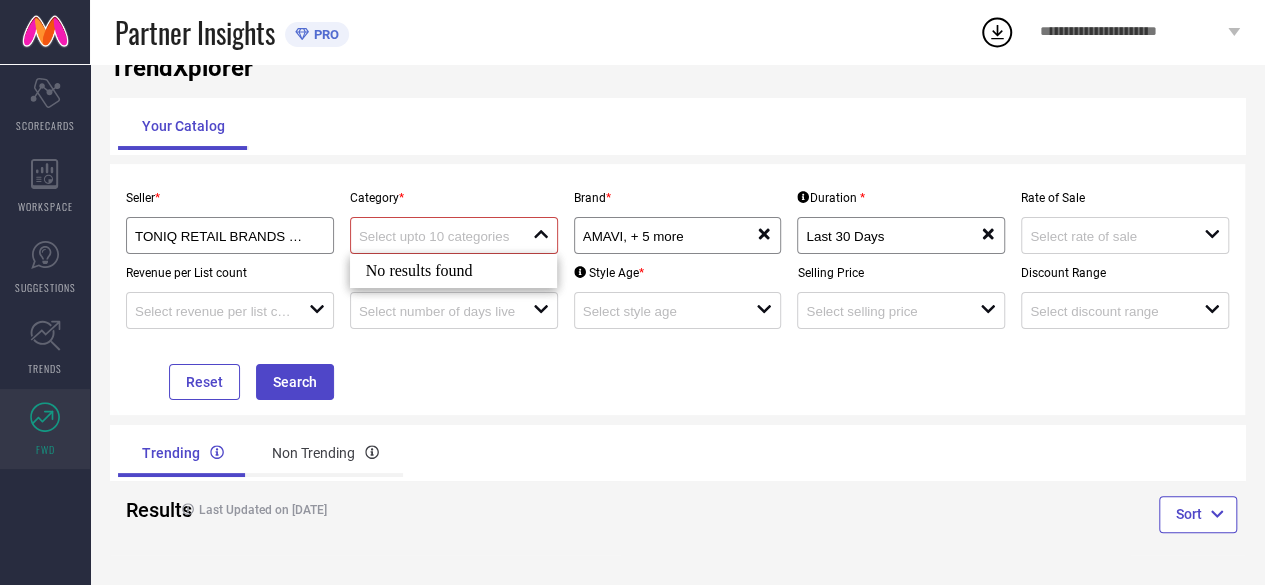 click on "No results found" at bounding box center (454, 271) 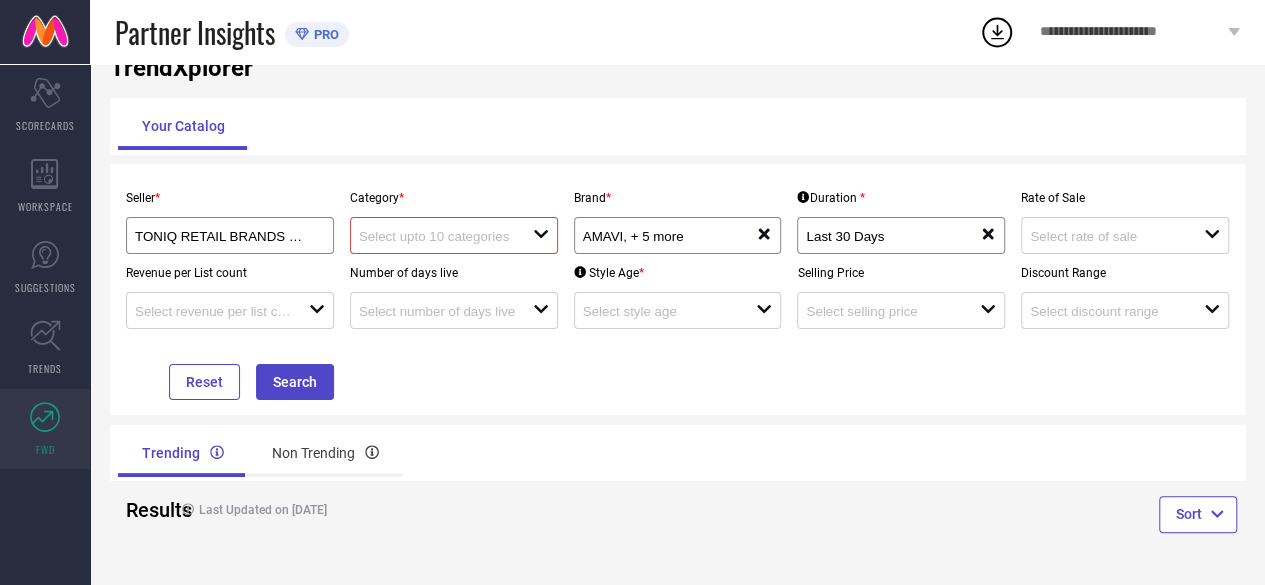 click at bounding box center (437, 236) 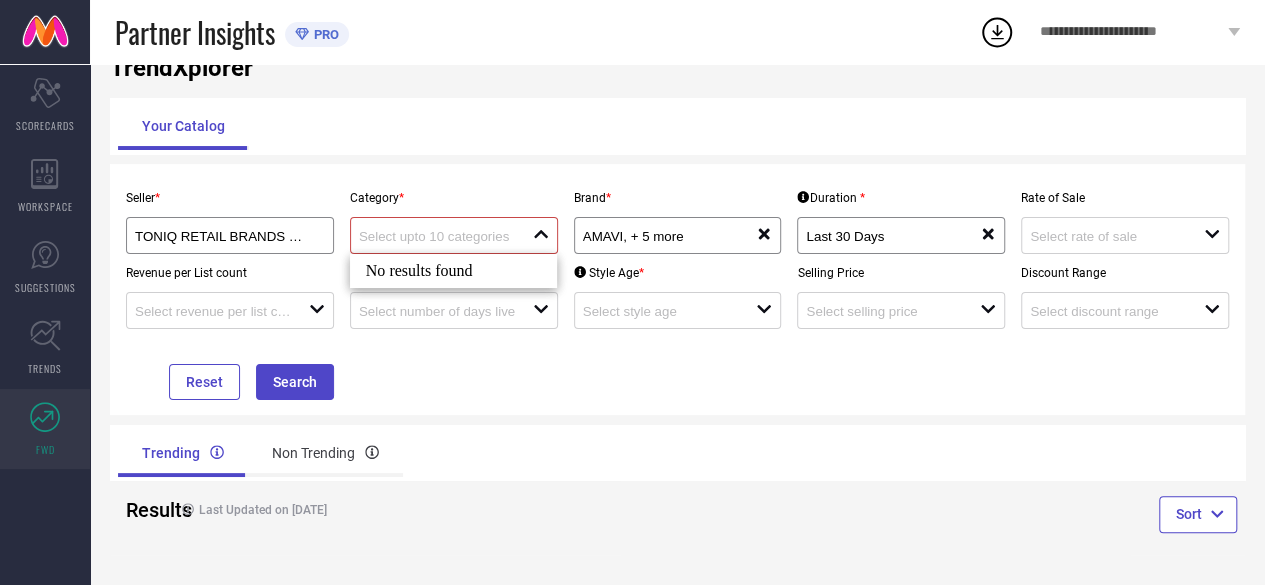 click on "No results found" at bounding box center [454, 271] 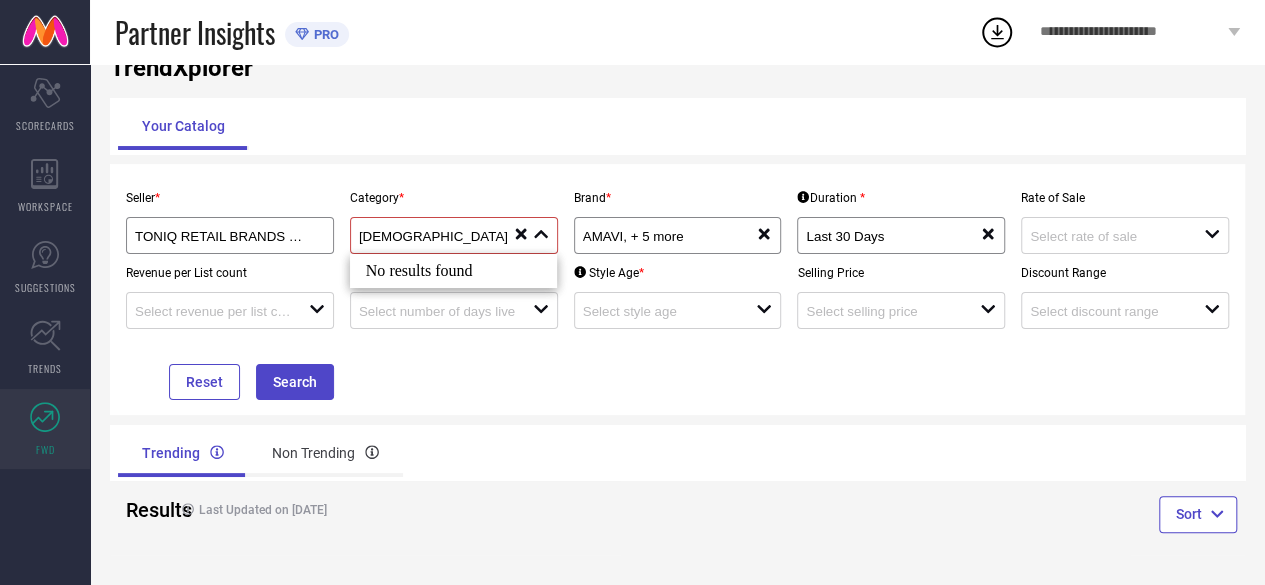 type on "[DEMOGRAPHIC_DATA]" 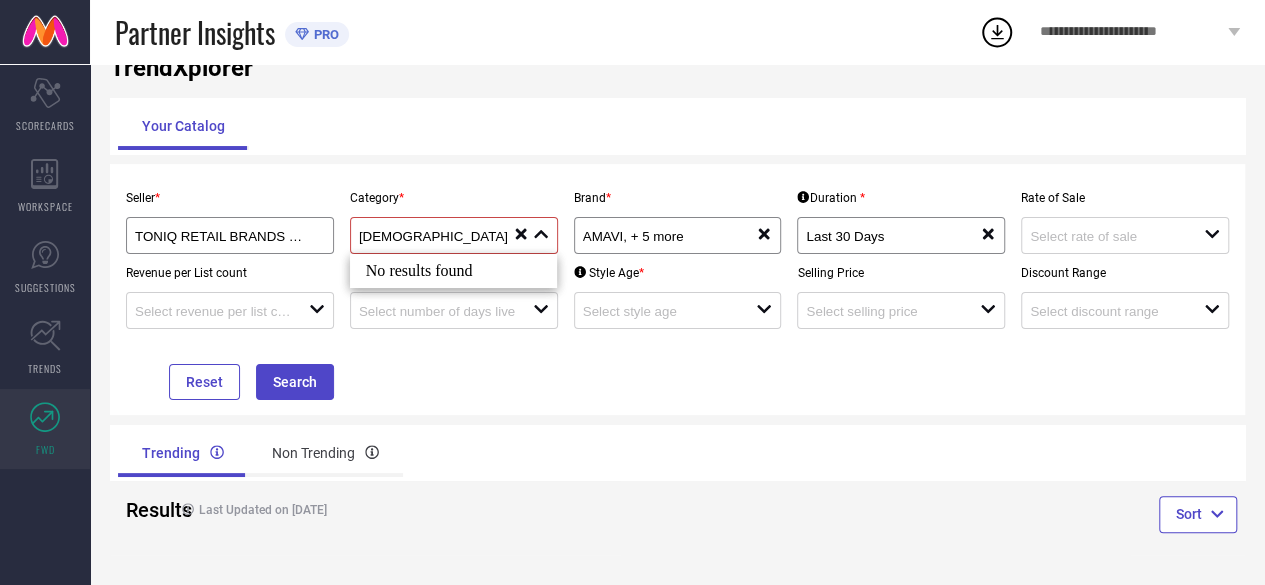click on "Seller  * TONIQ RETAIL BRANDS PRIVATE LIMITED ( 11462 ) Category  * [DEMOGRAPHIC_DATA] close reset Brand  * AMAVI, + 5 more reset  Duration   * Last 30 Days reset Rate of Sale open Revenue per List count open Number of days live open   Style Age * open Selling Price open Discount Range open Reset Search" at bounding box center [677, 289] 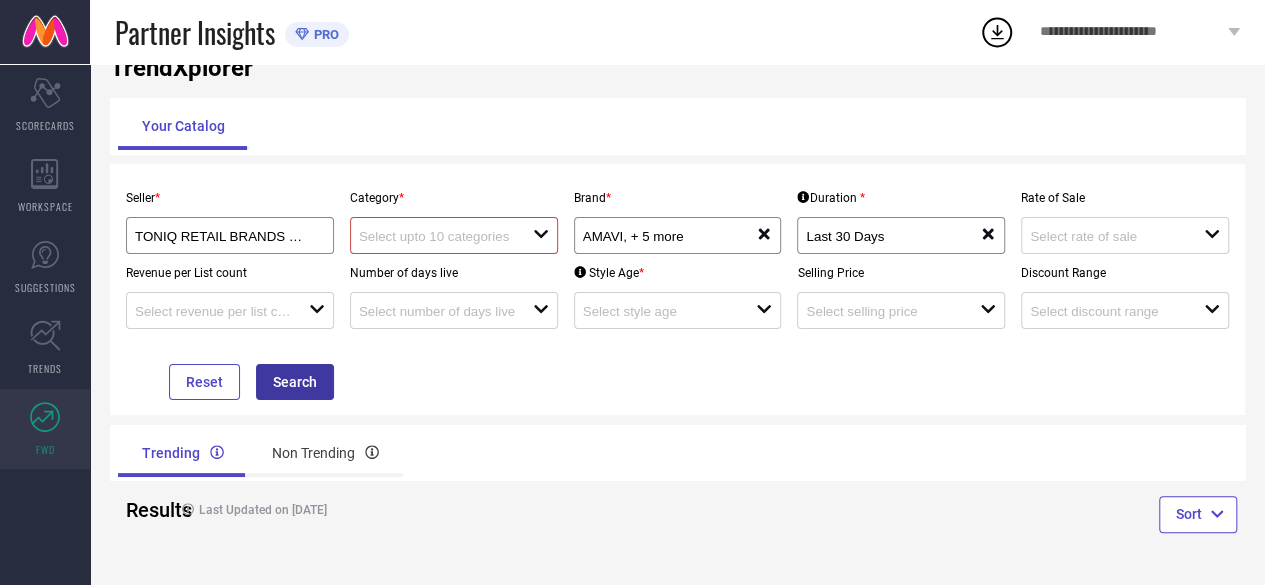 click on "Search" at bounding box center (295, 382) 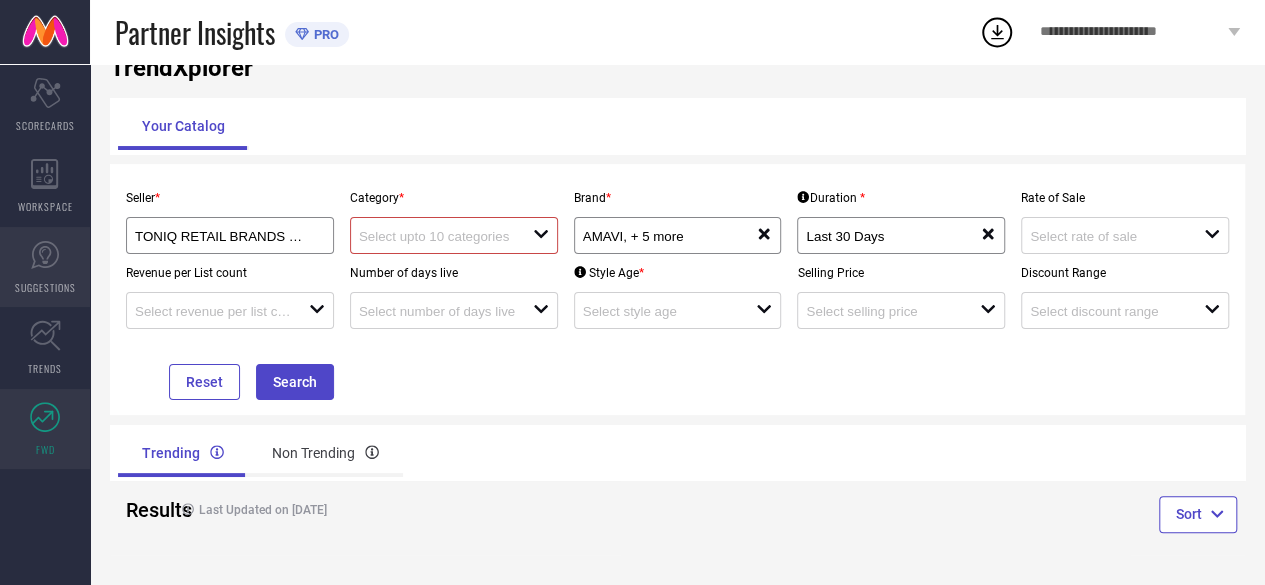 click on "SUGGESTIONS" at bounding box center (45, 287) 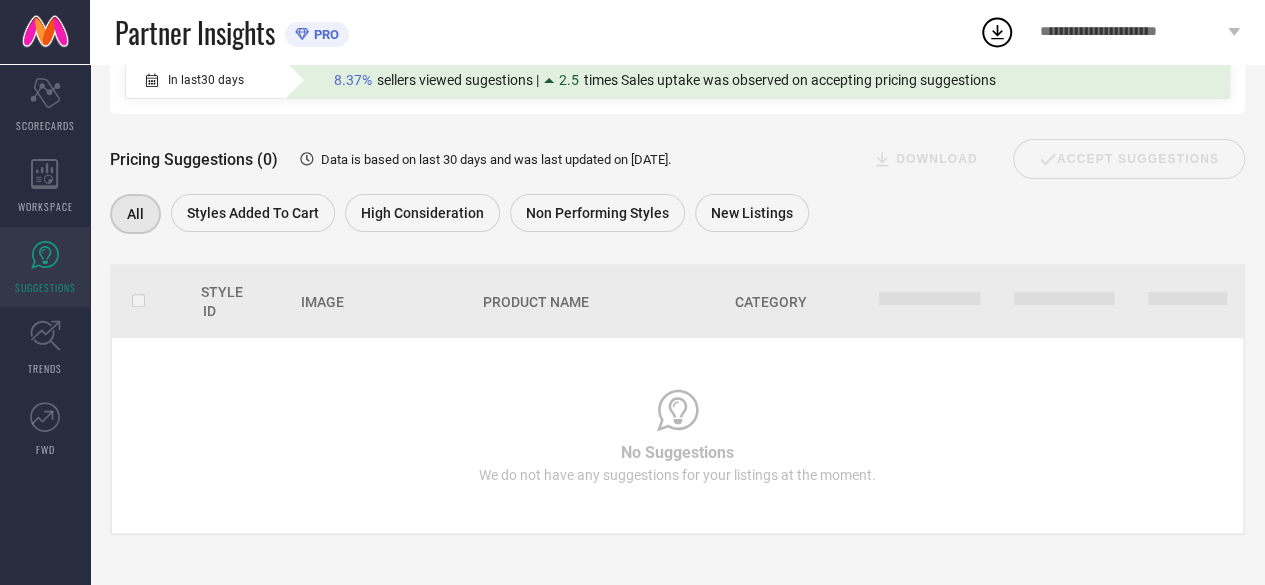 scroll, scrollTop: 0, scrollLeft: 0, axis: both 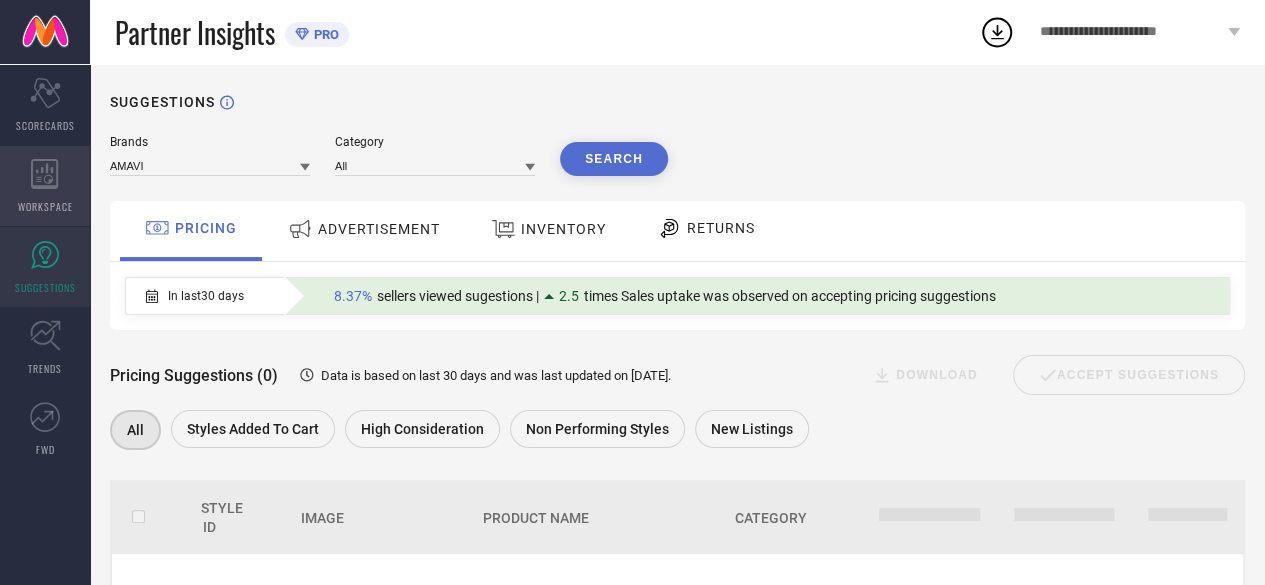 click on "WORKSPACE" at bounding box center [45, 186] 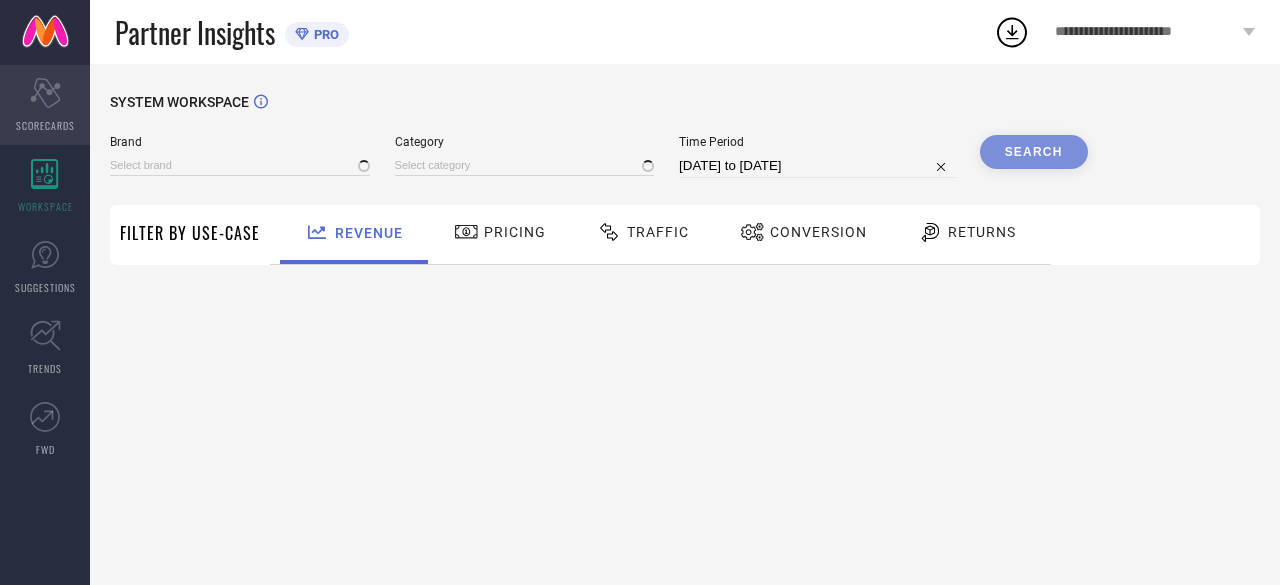 type on "AMAVI" 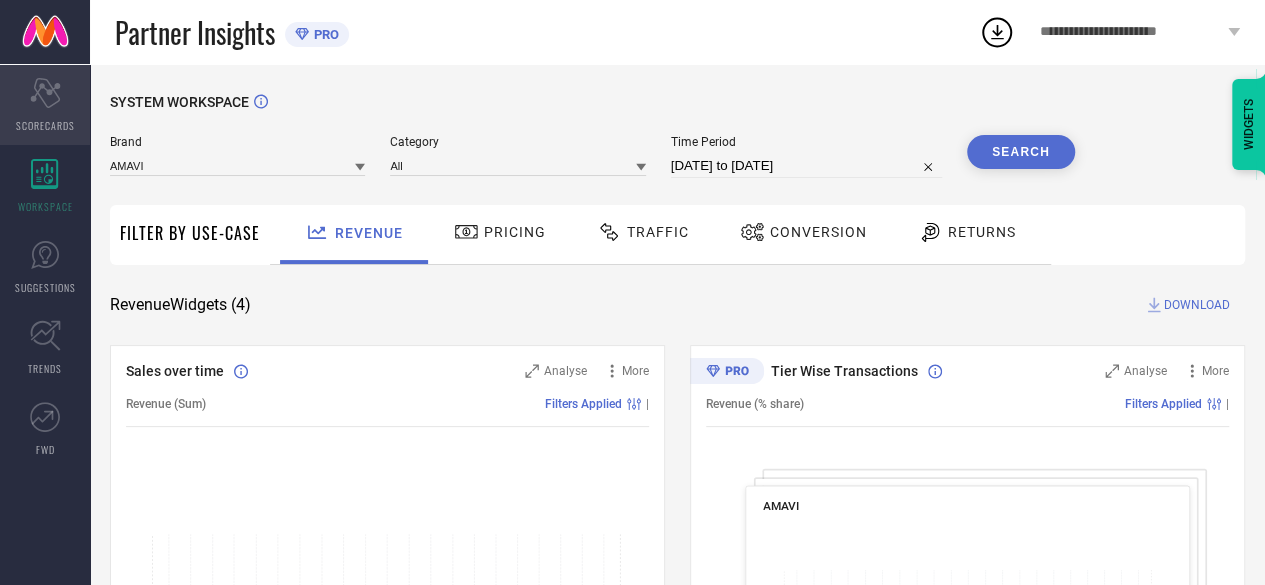 click on "SCORECARDS" at bounding box center (45, 125) 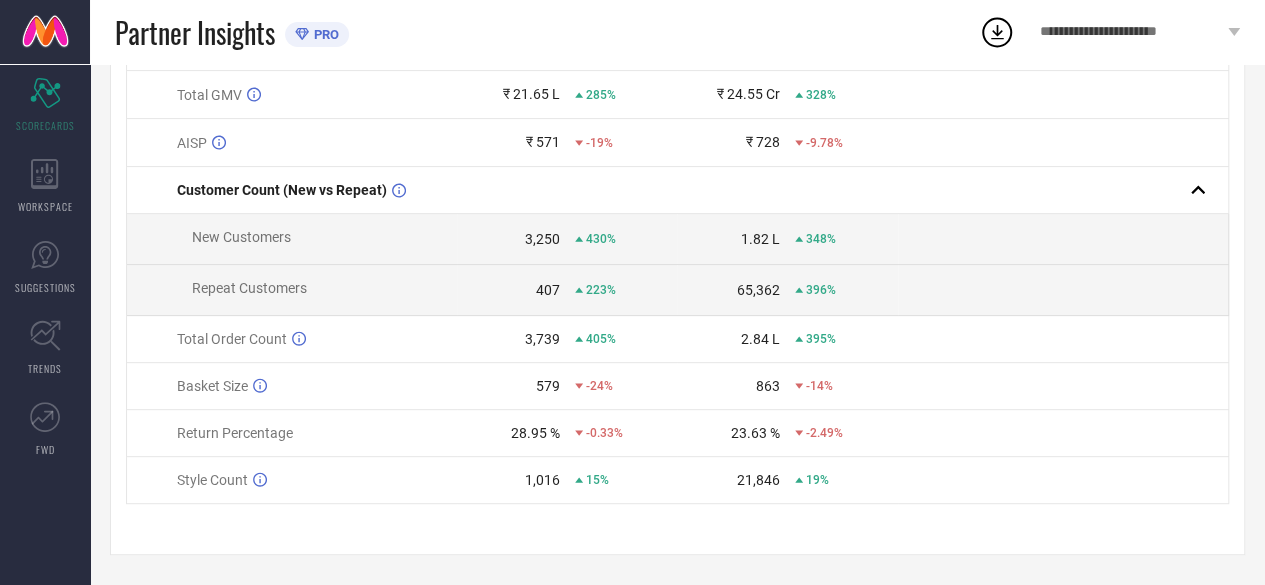 scroll, scrollTop: 0, scrollLeft: 0, axis: both 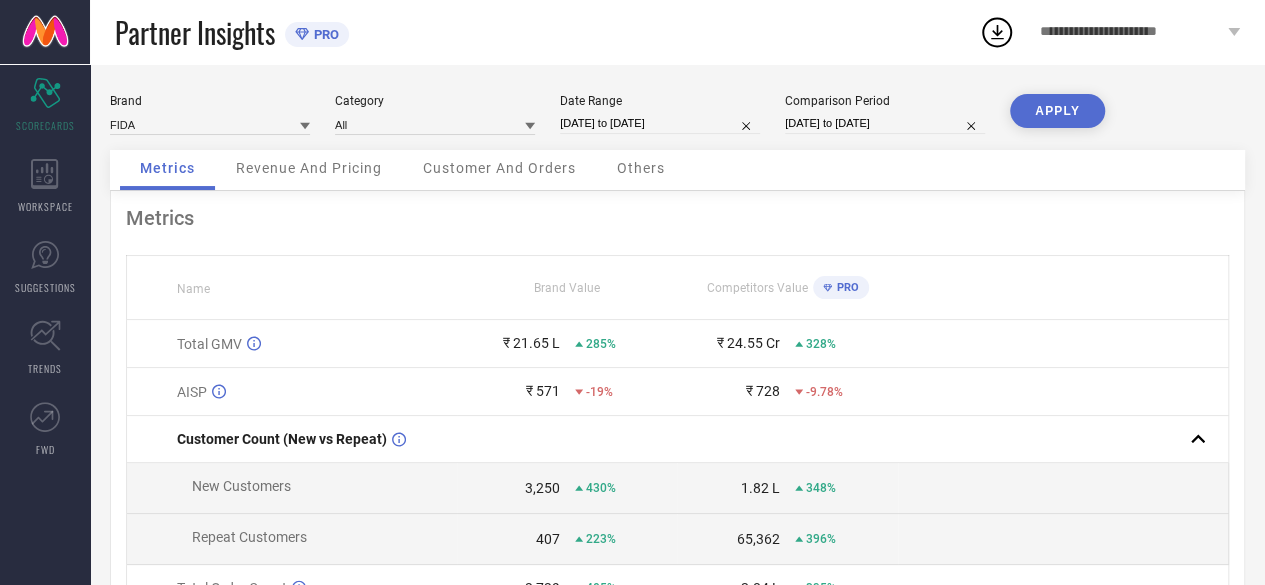 click on "Others" at bounding box center [641, 170] 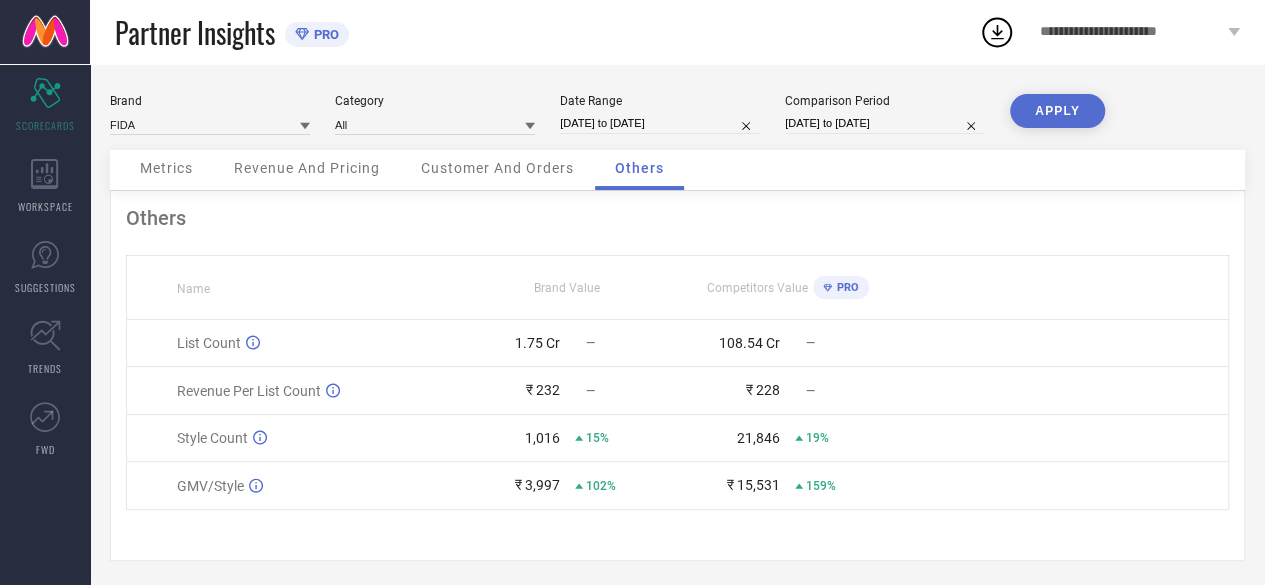click on "Metrics" at bounding box center (166, 170) 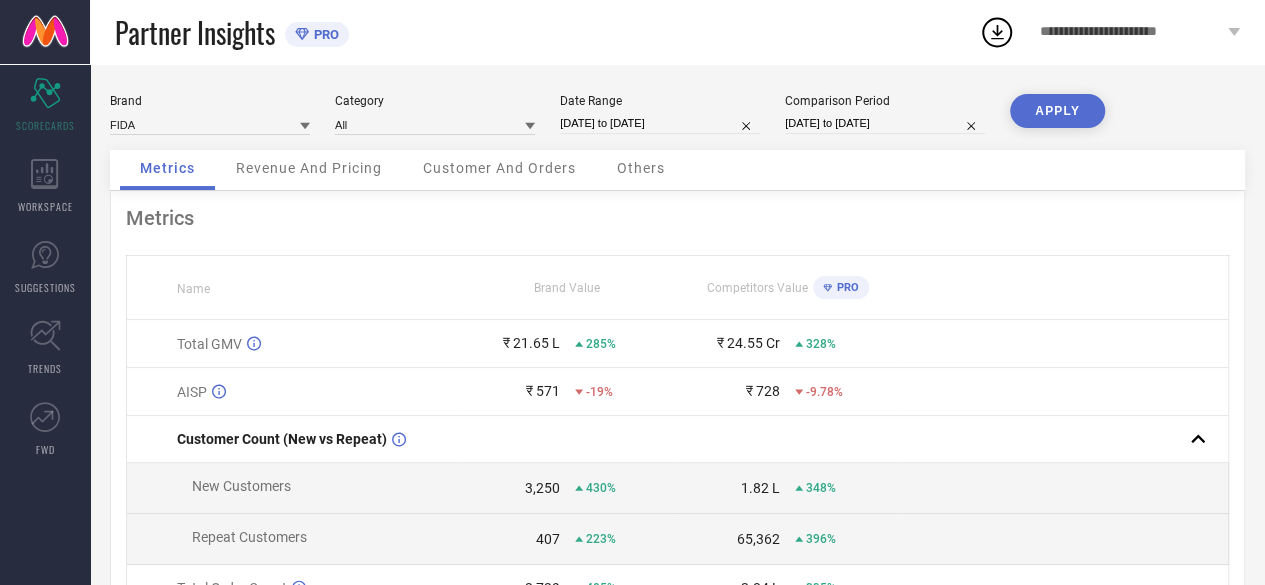 click on "Brand FIDA Category All Date Range [DATE] to [DATE] Comparison Period [DATE] to [DATE] APPLY" at bounding box center [677, 122] 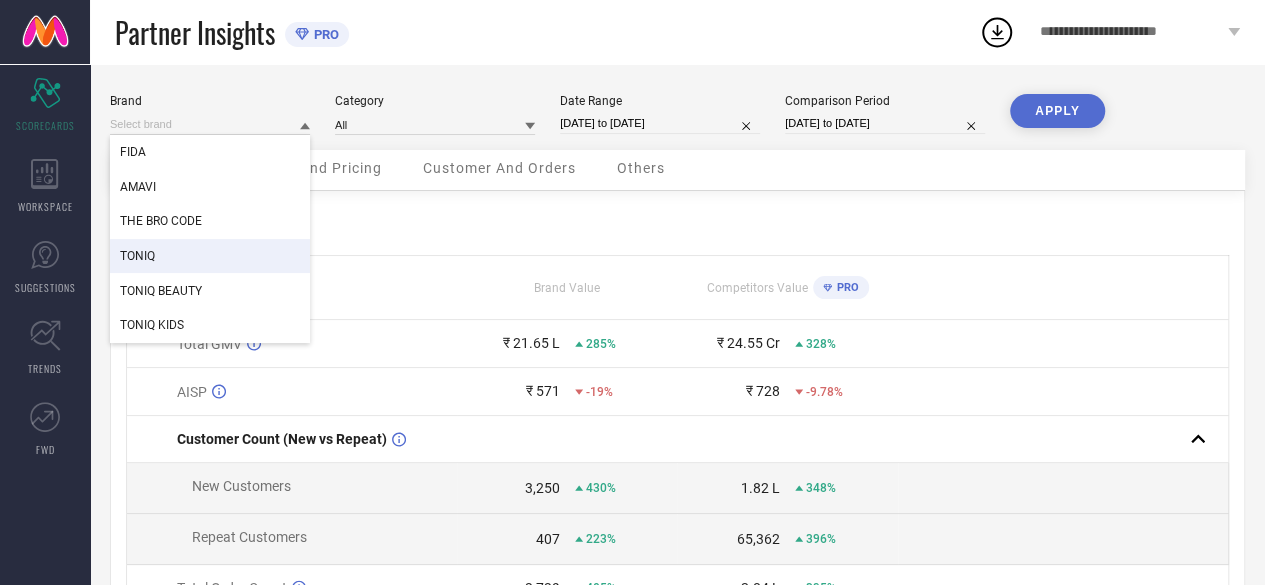click on "TONIQ" at bounding box center [210, 256] 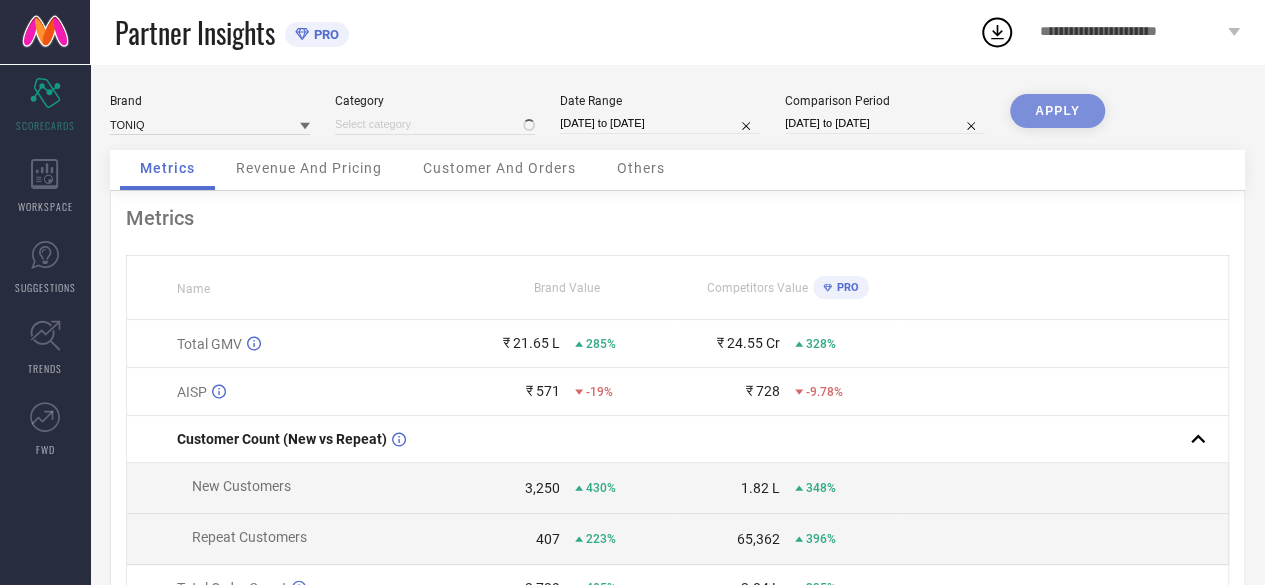type on "All" 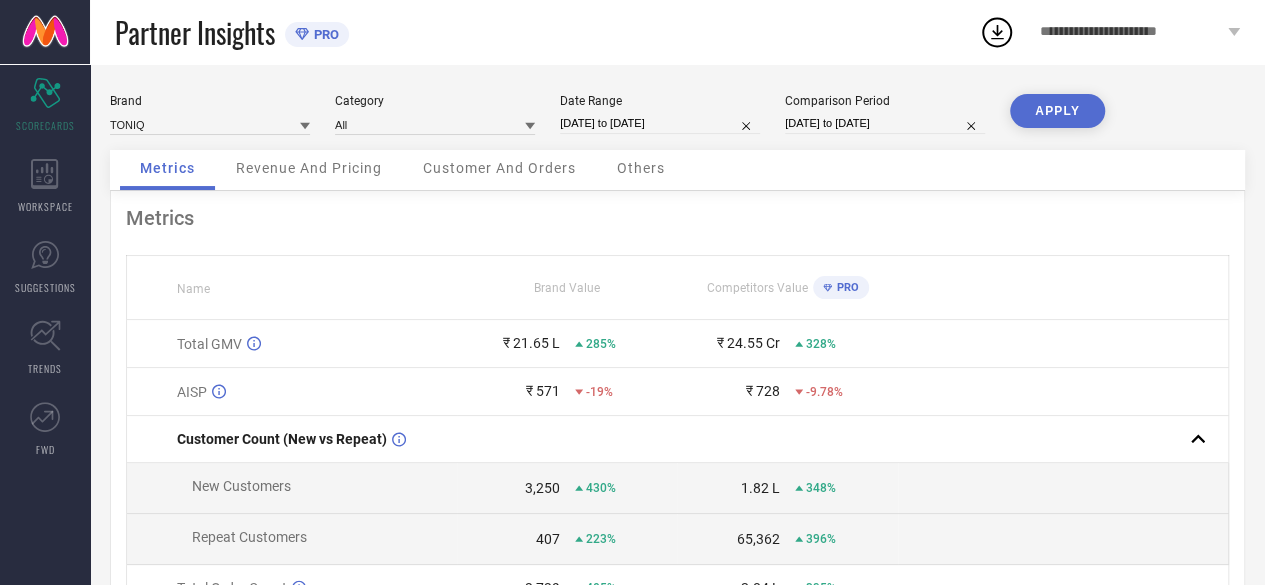 click on "APPLY" at bounding box center [1057, 111] 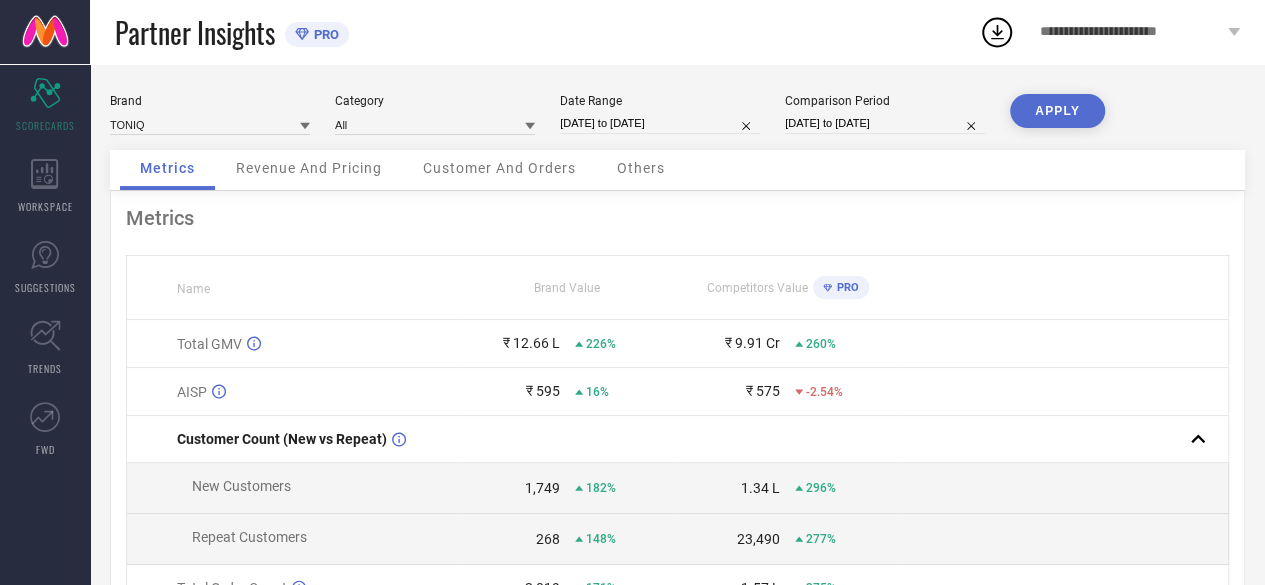 click 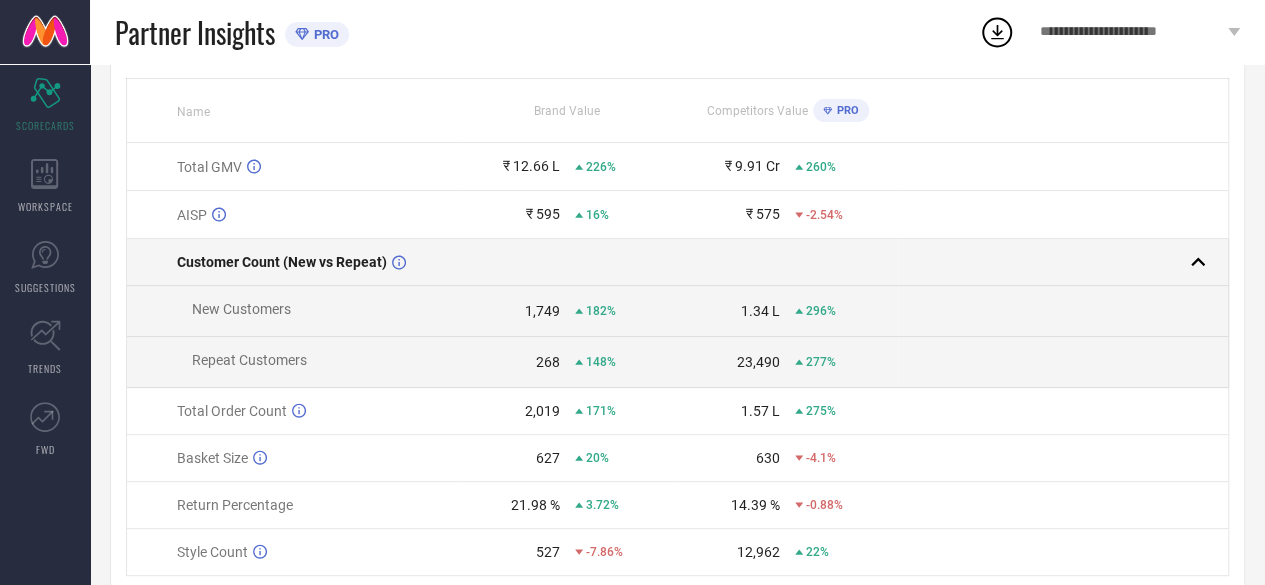 scroll, scrollTop: 0, scrollLeft: 0, axis: both 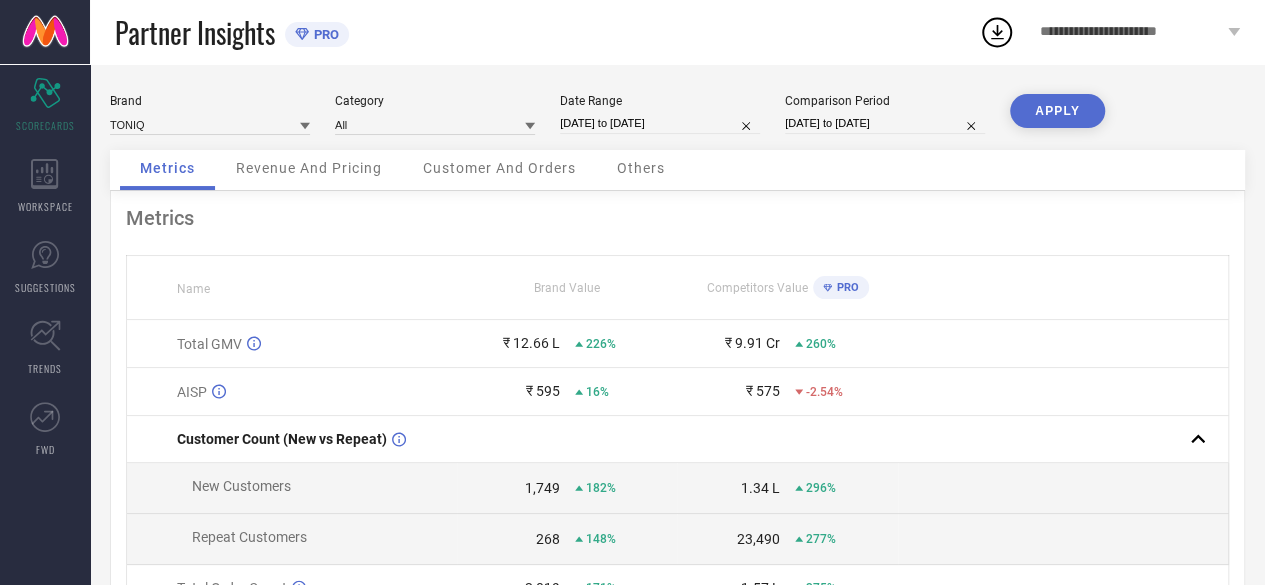 click on "**********" at bounding box center [1140, 32] 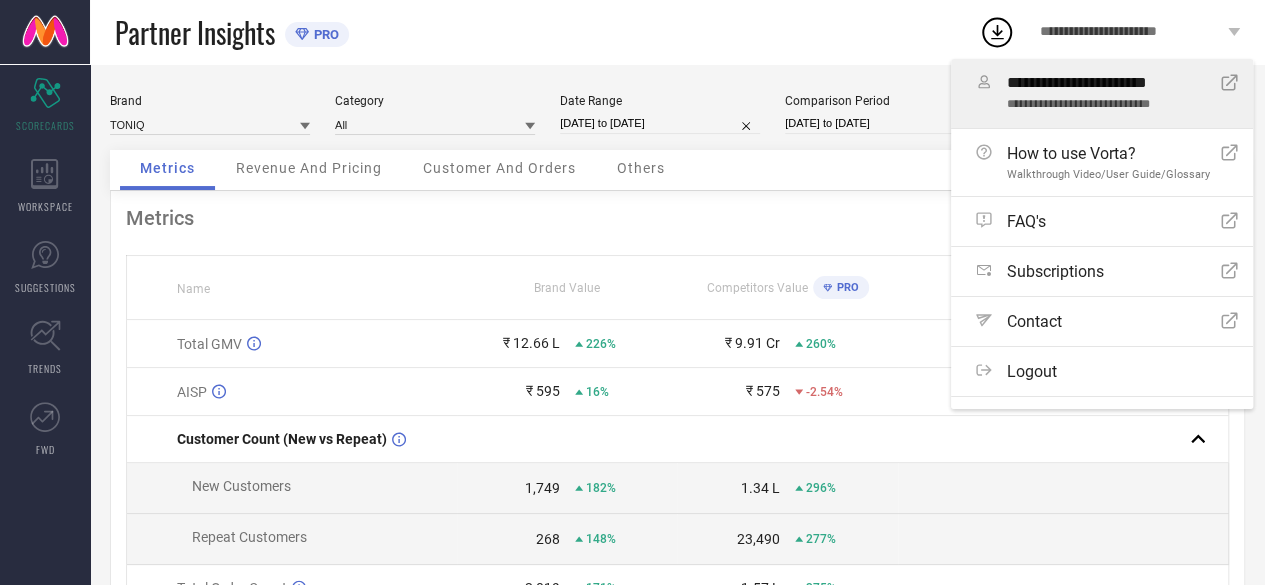 click on "**********" at bounding box center [1106, 105] 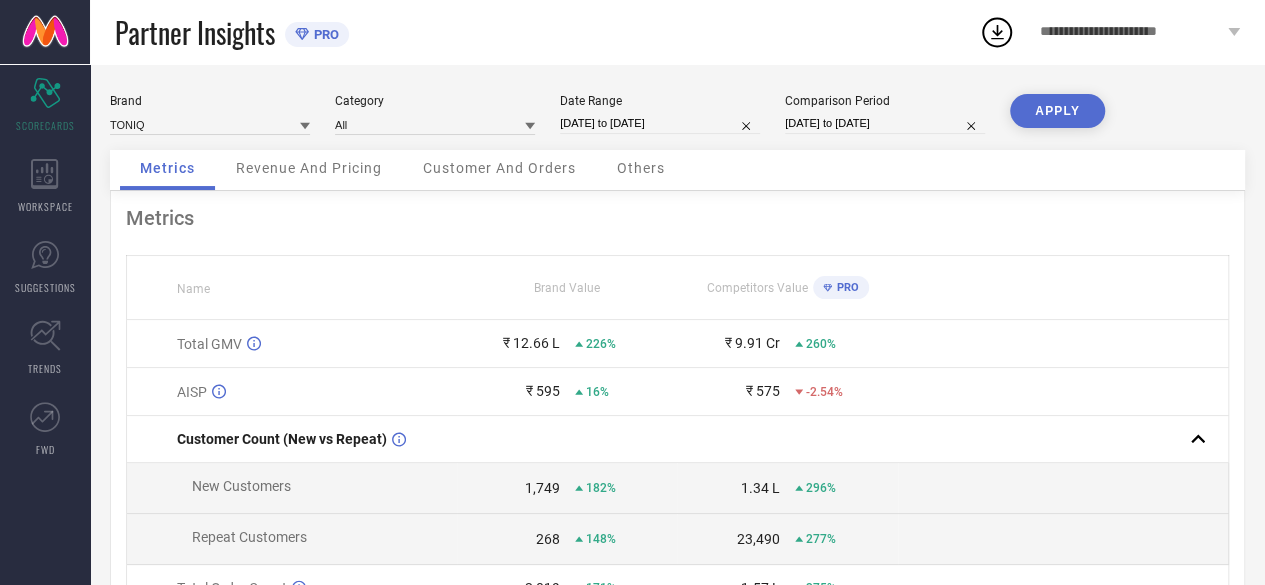 click on "Partner Insights PRO" at bounding box center (547, 32) 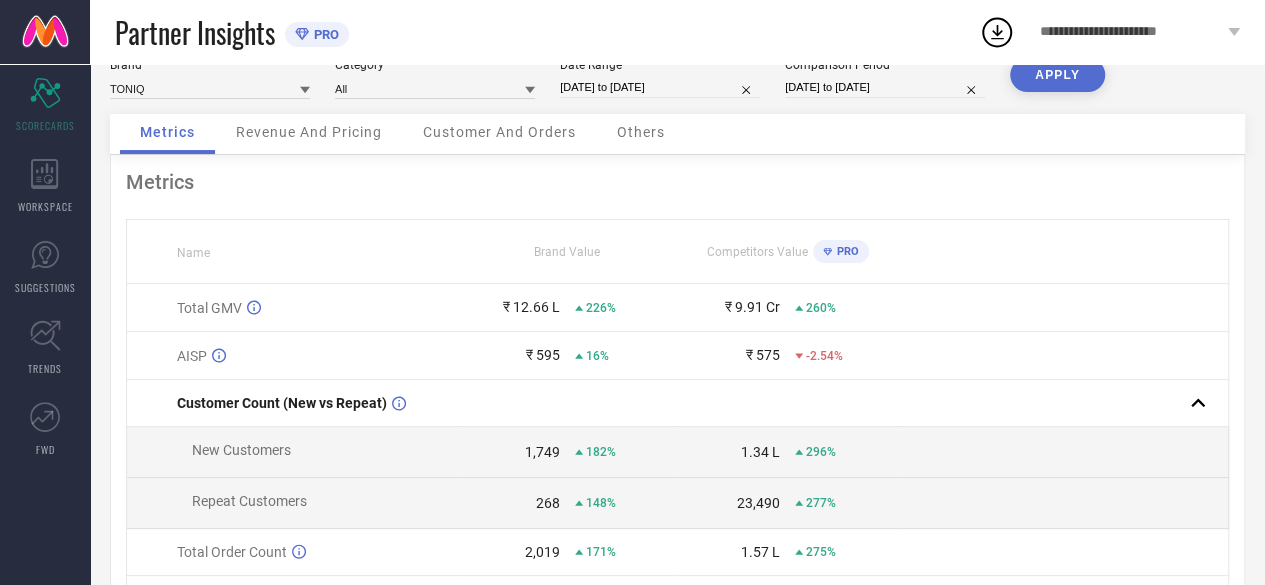 scroll, scrollTop: 0, scrollLeft: 0, axis: both 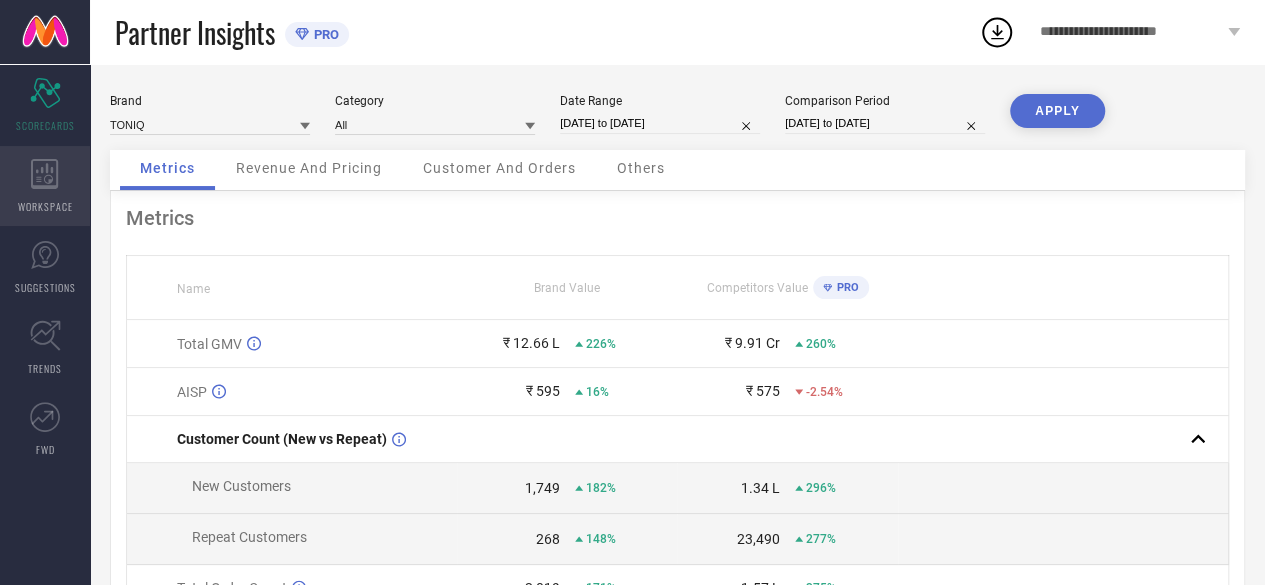 click 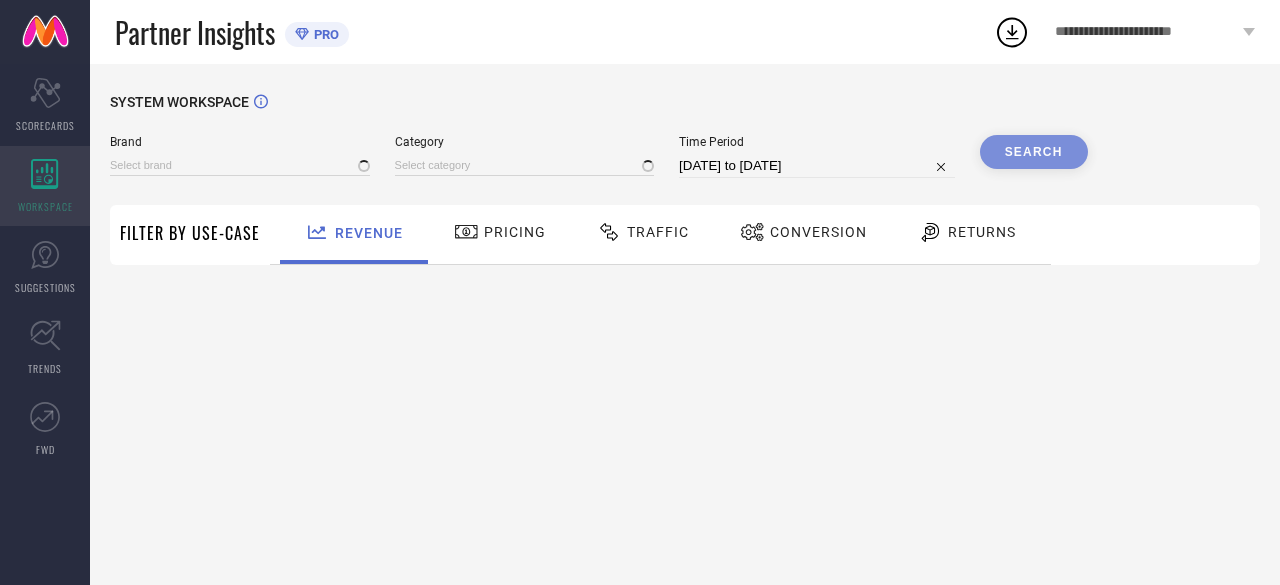 type on "AMAVI" 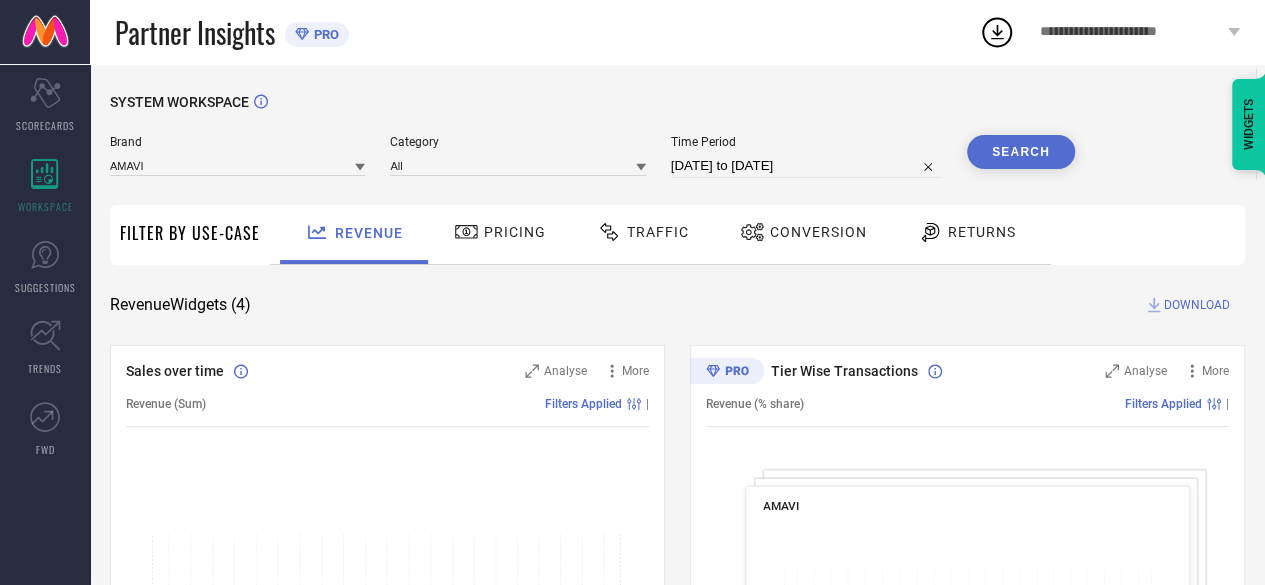 click on "Filter By Use-Case" at bounding box center [190, 235] 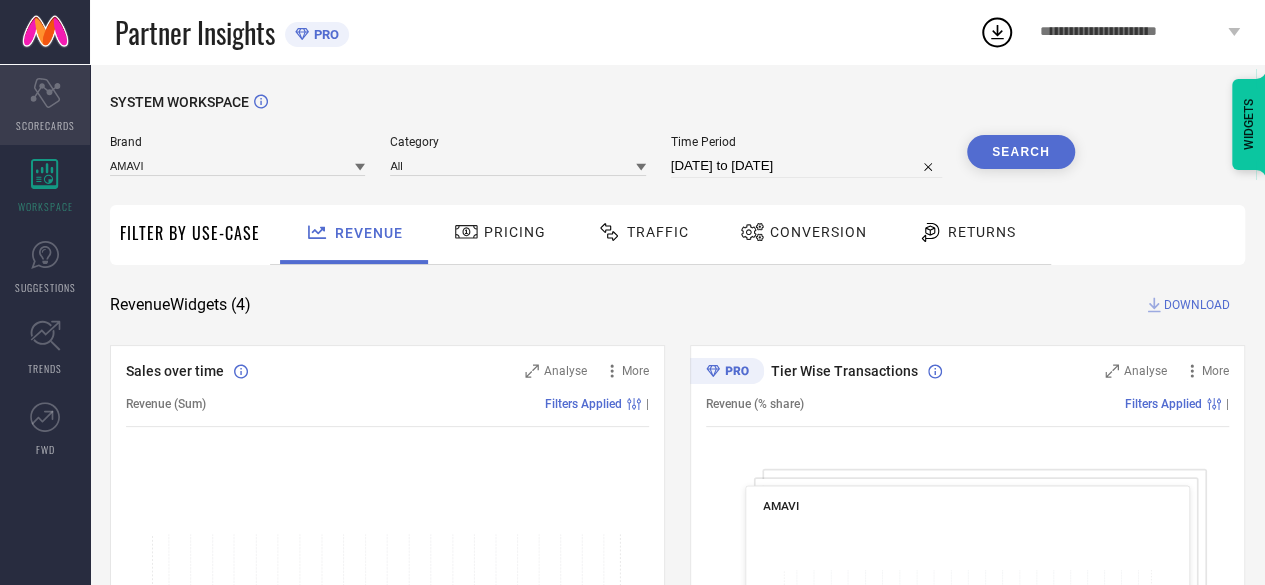 click on "SCORECARDS" at bounding box center (45, 125) 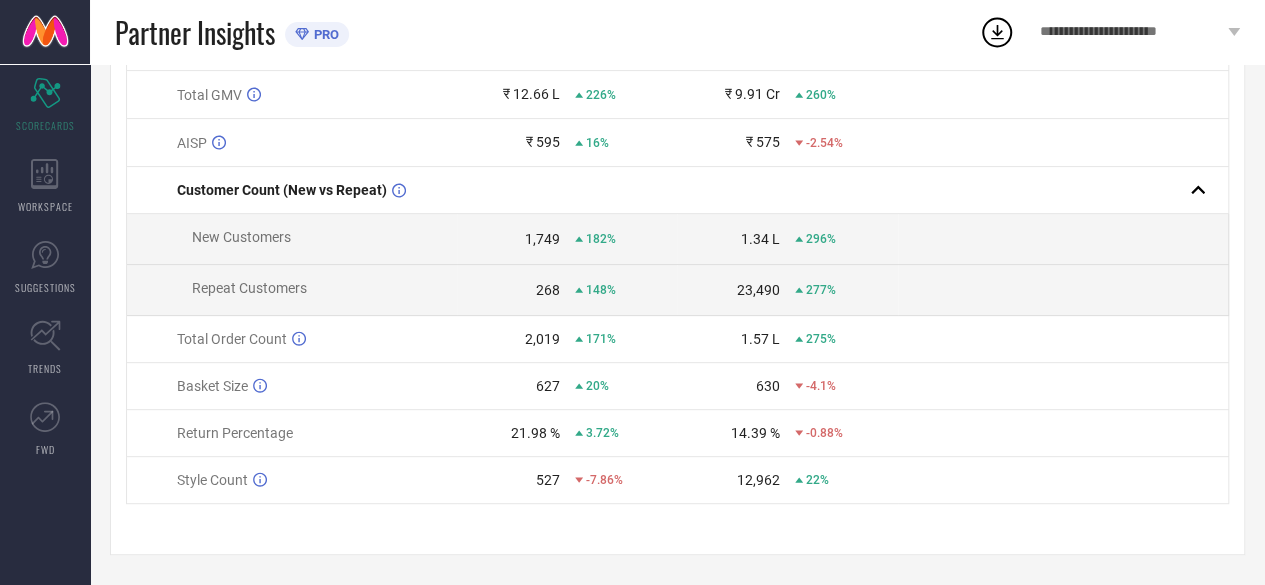 scroll, scrollTop: 0, scrollLeft: 0, axis: both 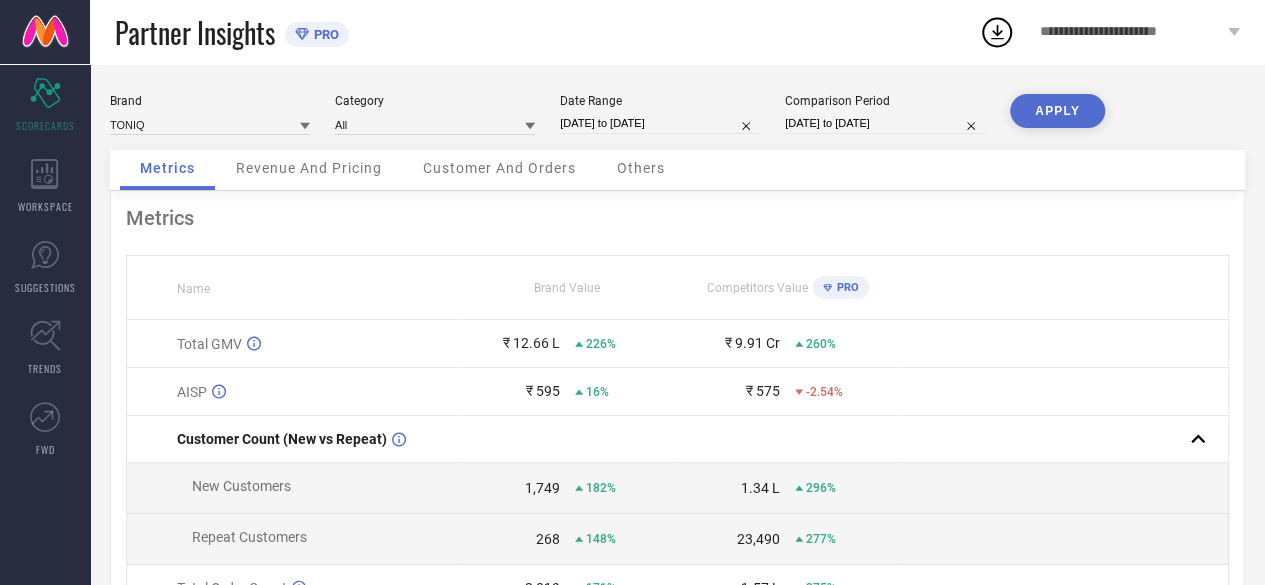 click on "Revenue And Pricing" at bounding box center (309, 168) 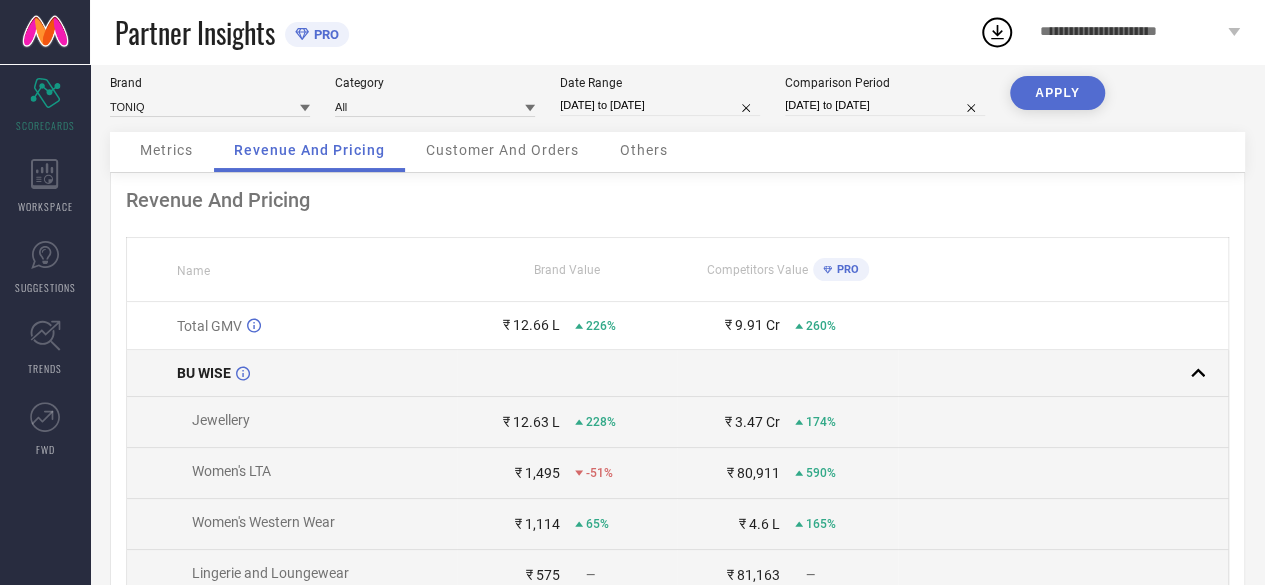 scroll, scrollTop: 0, scrollLeft: 0, axis: both 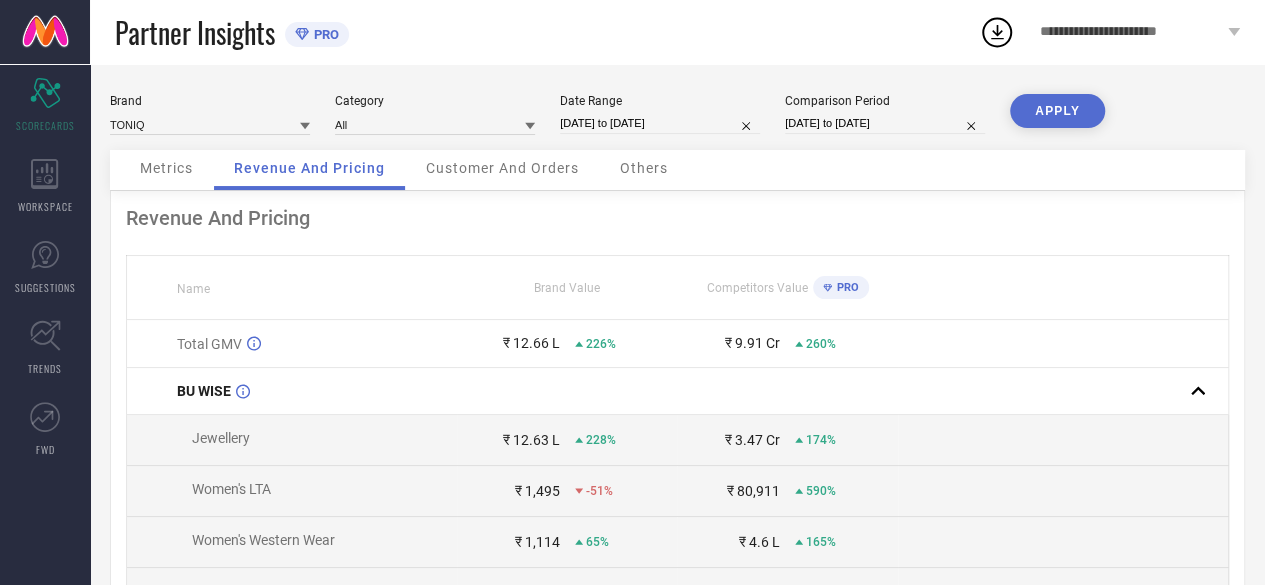 click on "Customer And Orders" at bounding box center [502, 170] 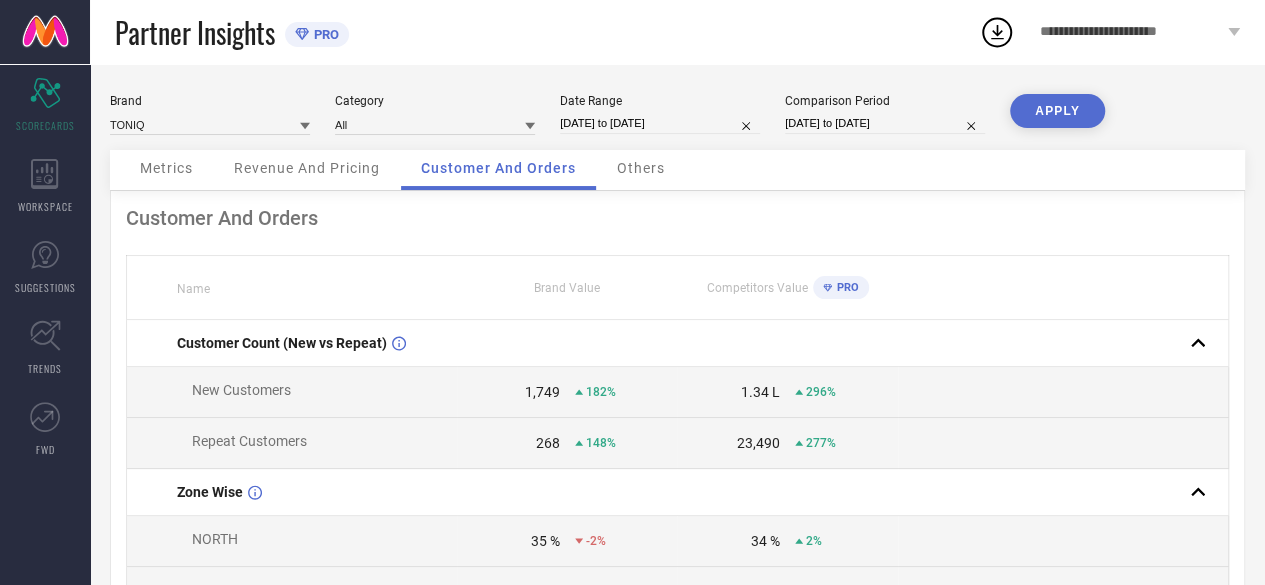 click on "Others" at bounding box center [641, 168] 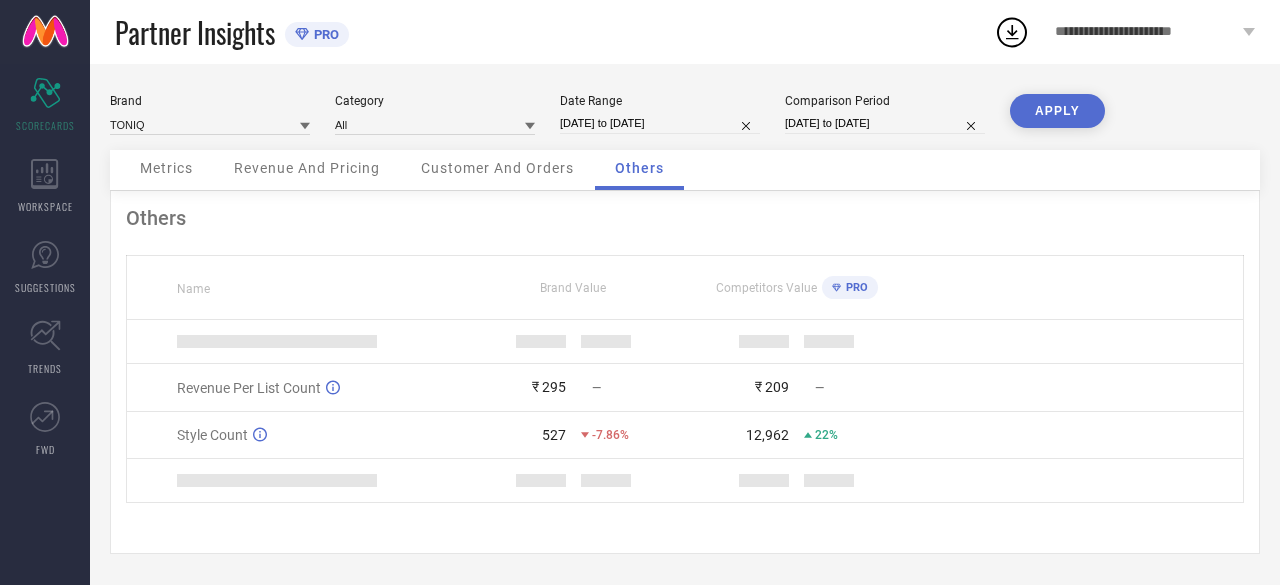 click on "Customer And Orders" at bounding box center [497, 168] 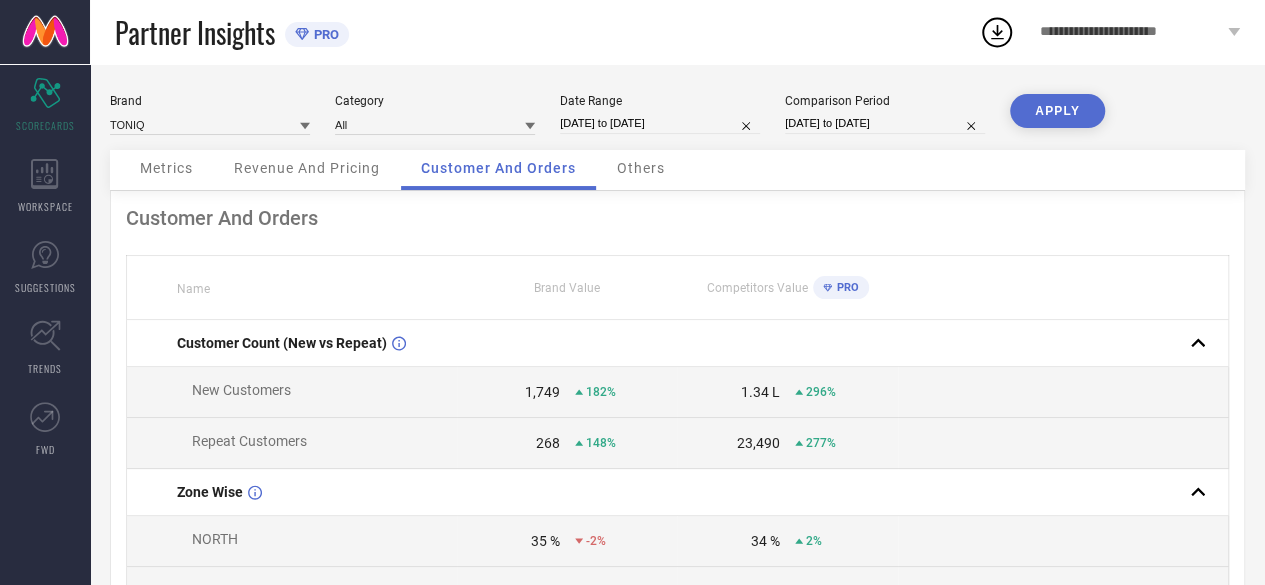 click on "Others" at bounding box center [641, 170] 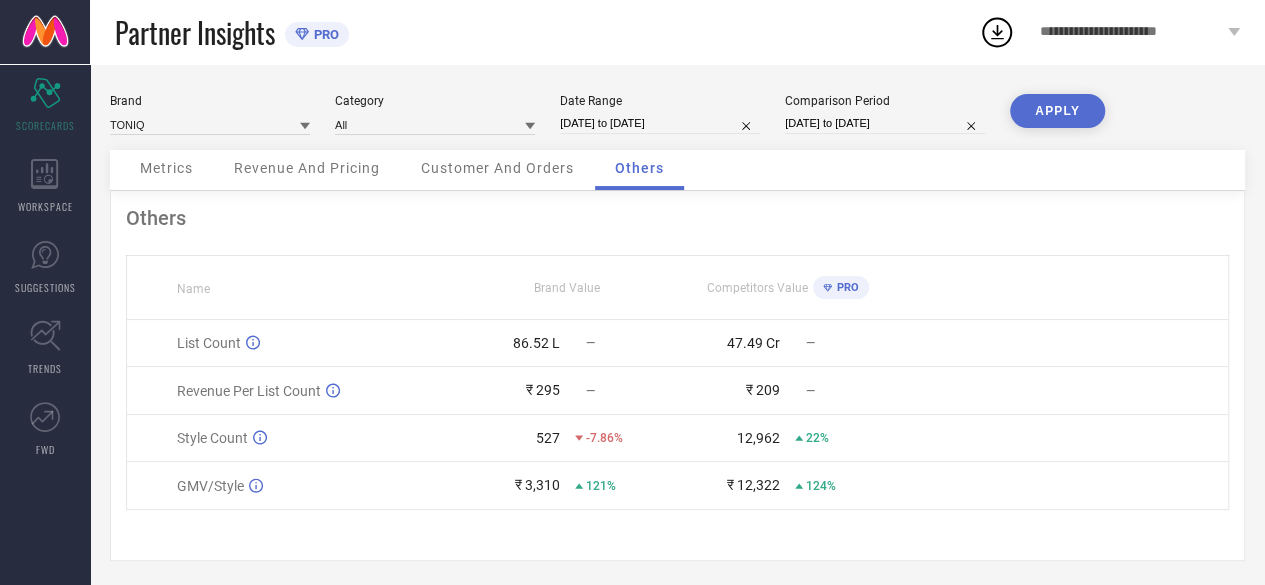 click on "Metrics" at bounding box center (166, 170) 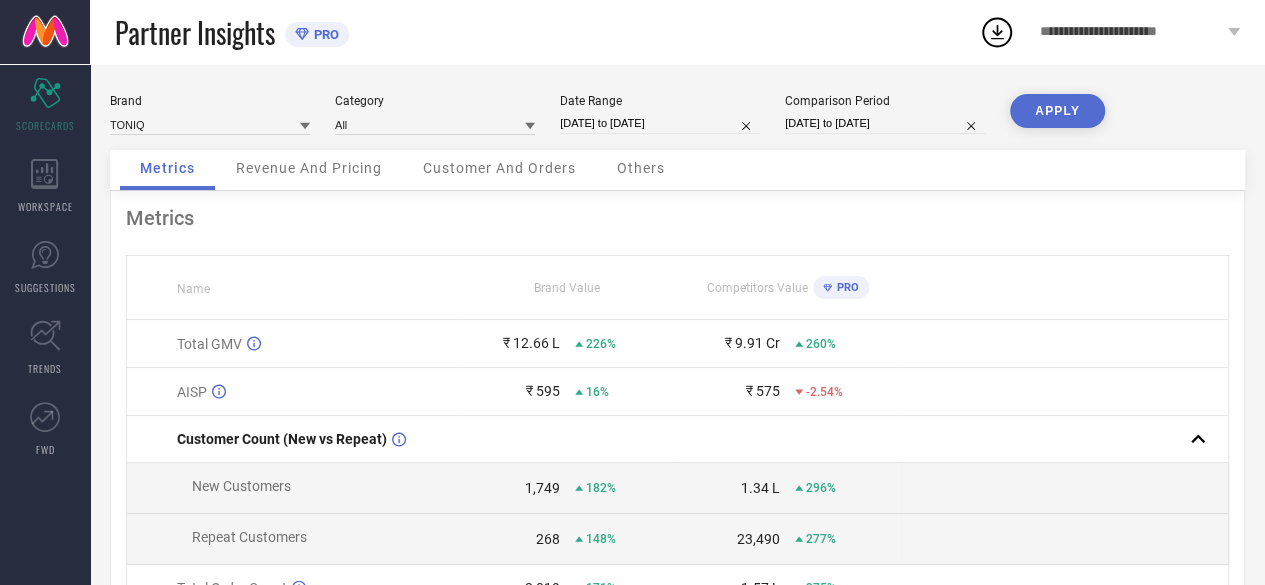click on "Revenue And Pricing" at bounding box center (309, 170) 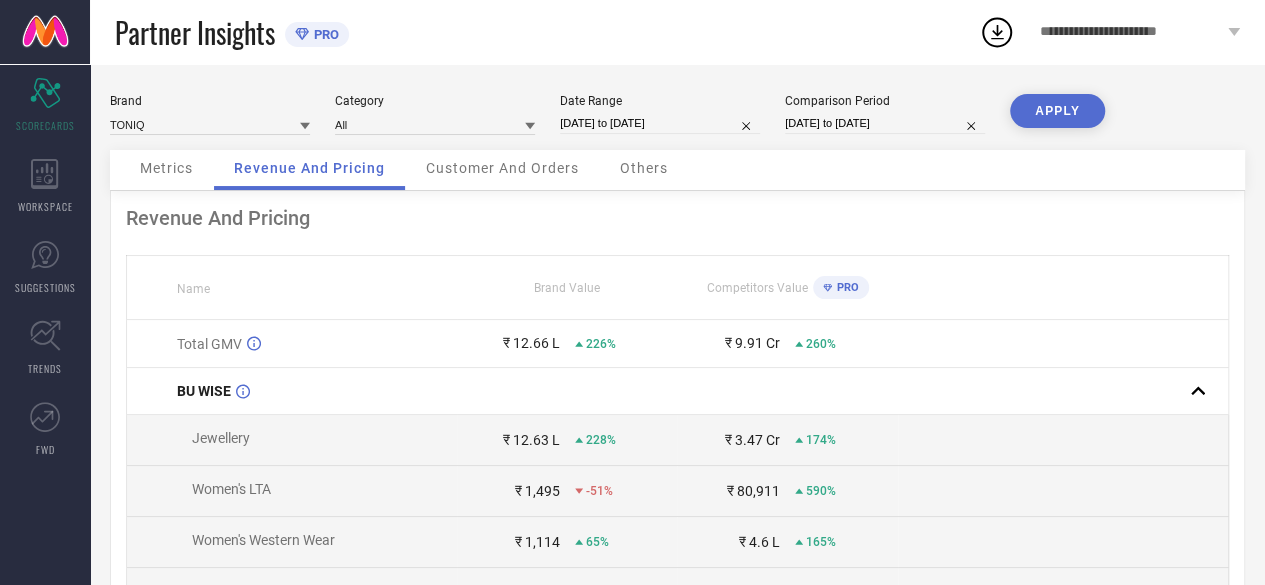 click on "Metrics" at bounding box center [166, 170] 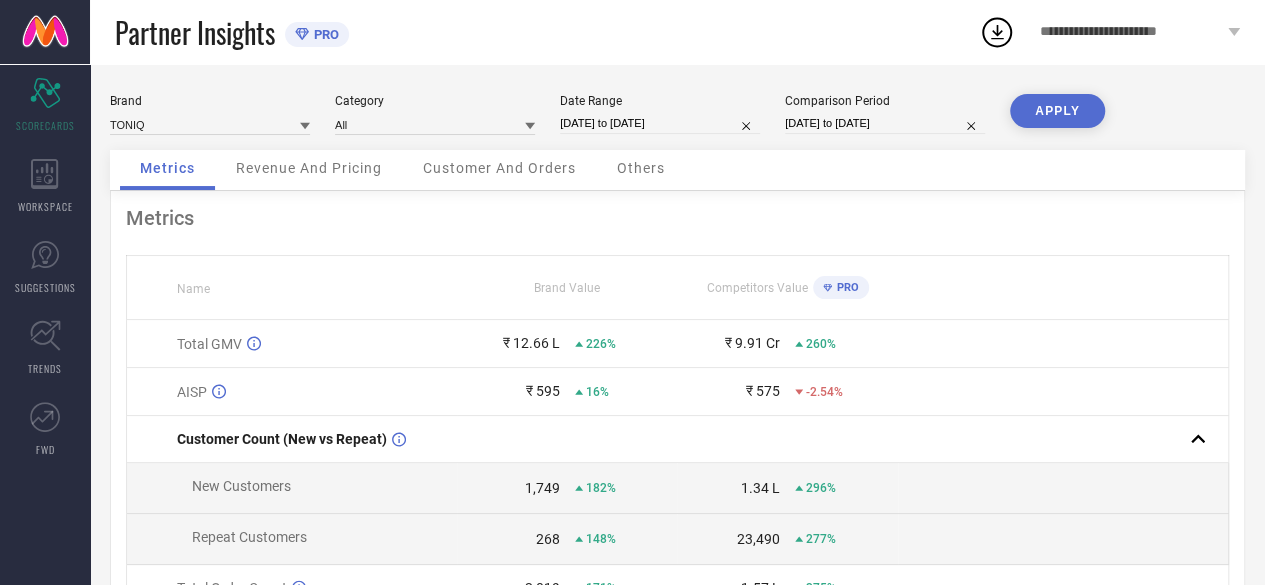 scroll, scrollTop: 2, scrollLeft: 0, axis: vertical 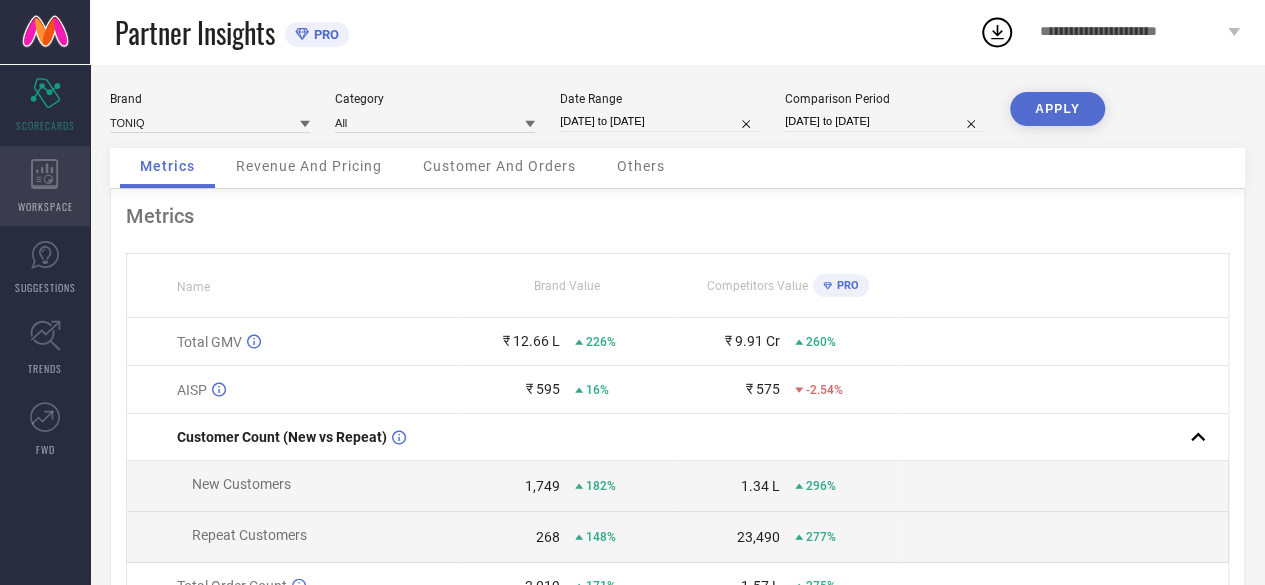click on "WORKSPACE" at bounding box center (45, 186) 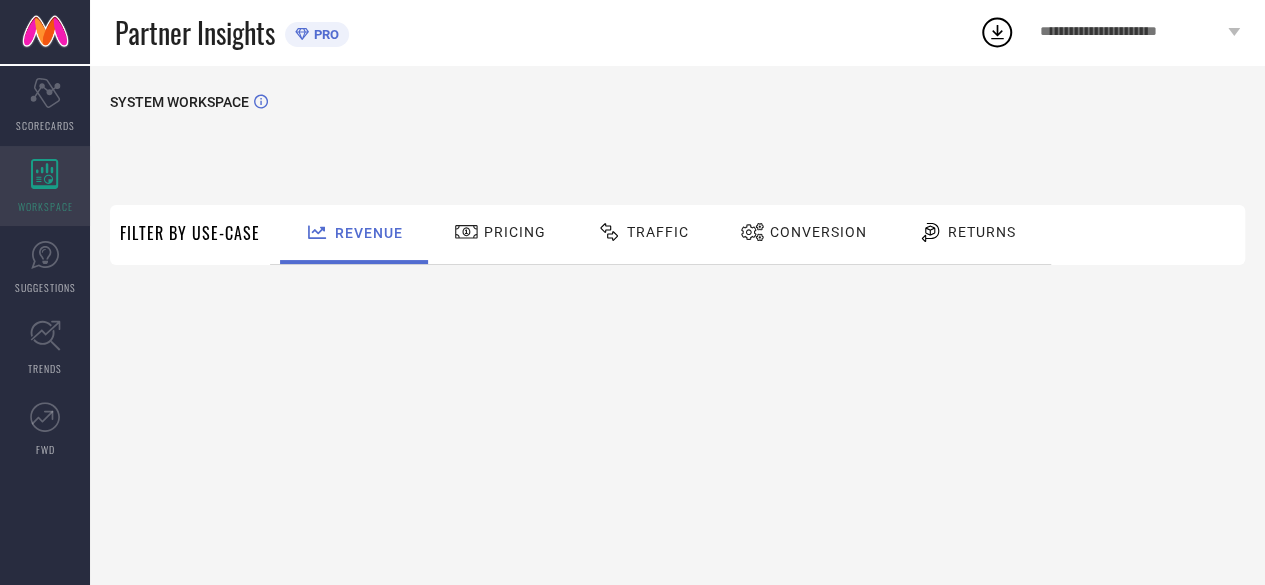 scroll, scrollTop: 0, scrollLeft: 0, axis: both 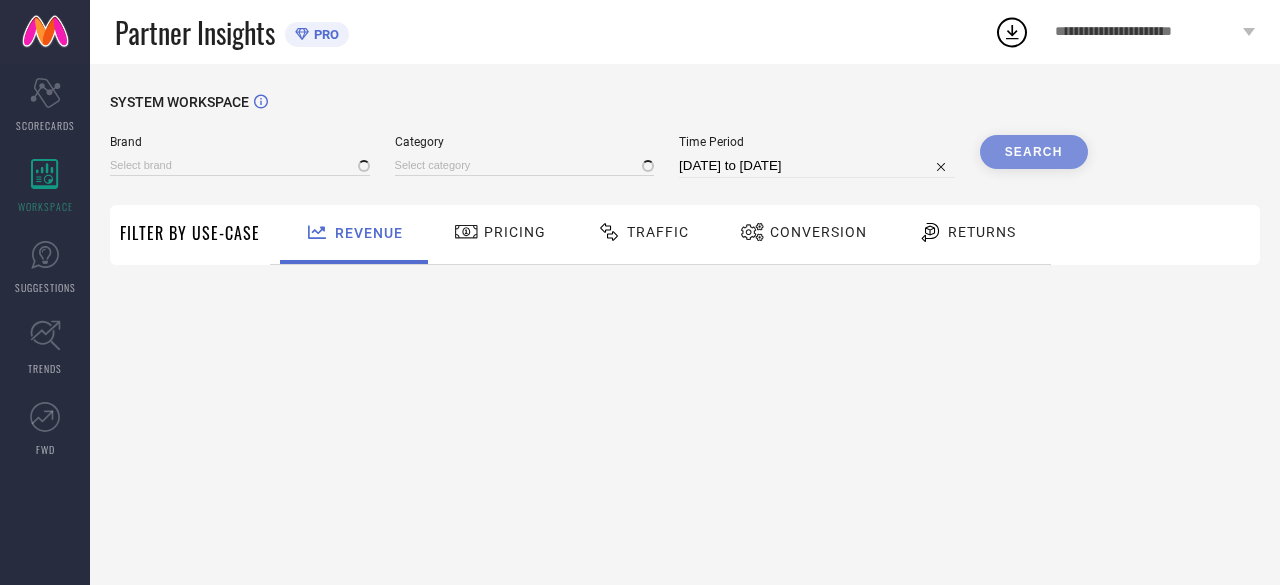 type on "AMAVI" 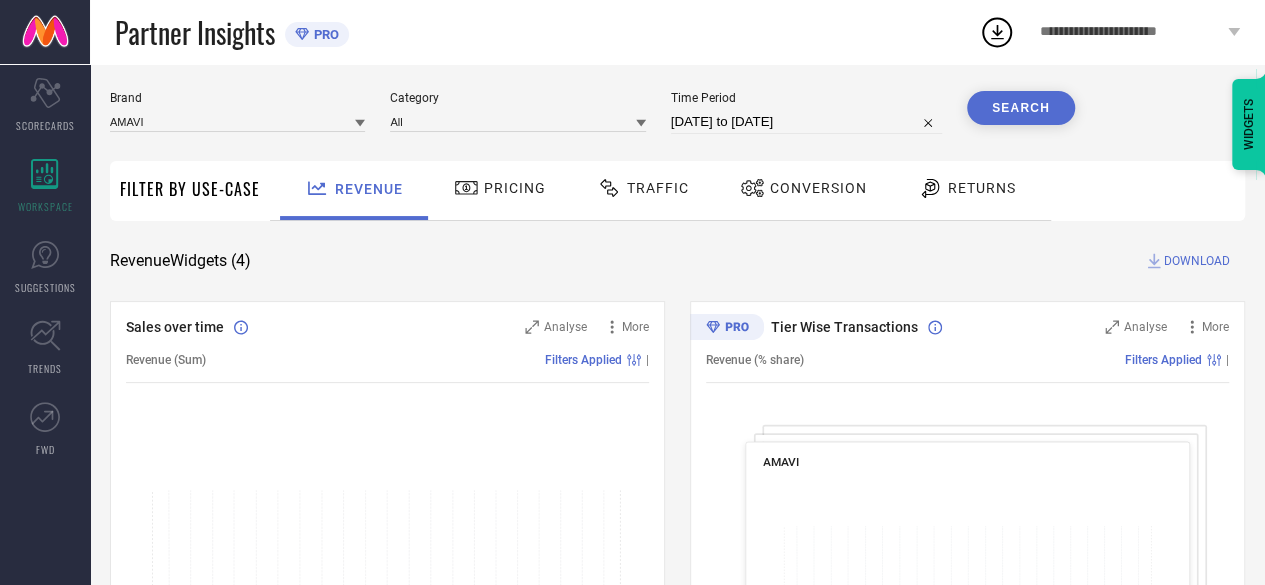 scroll, scrollTop: 0, scrollLeft: 0, axis: both 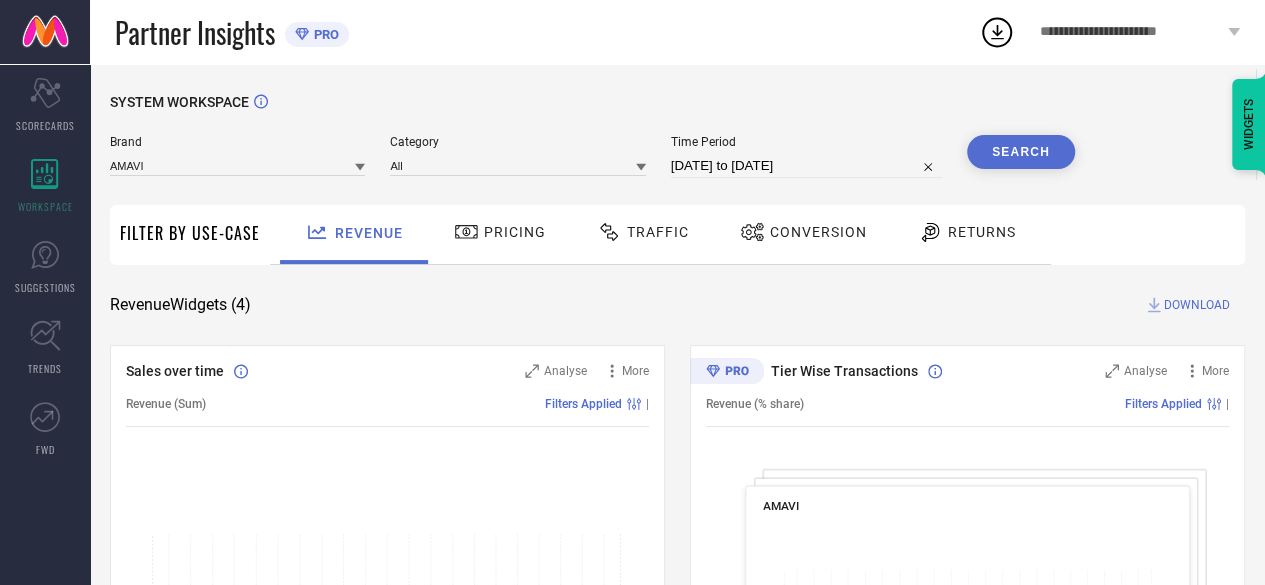 click on "Traffic" at bounding box center (658, 232) 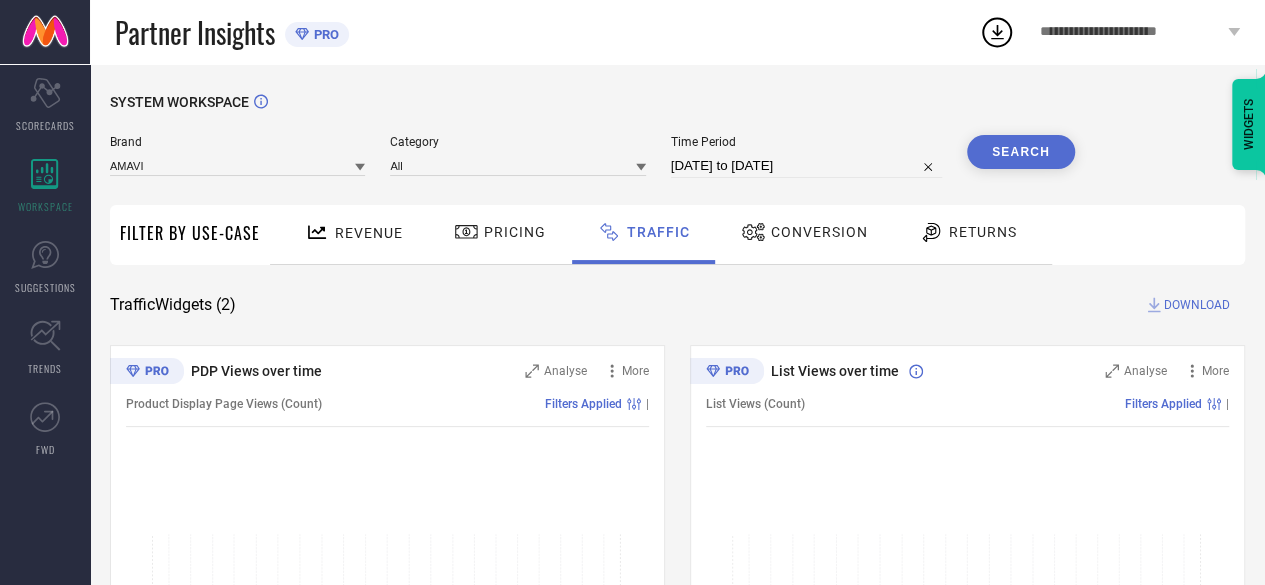 click on "Conversion" at bounding box center (804, 232) 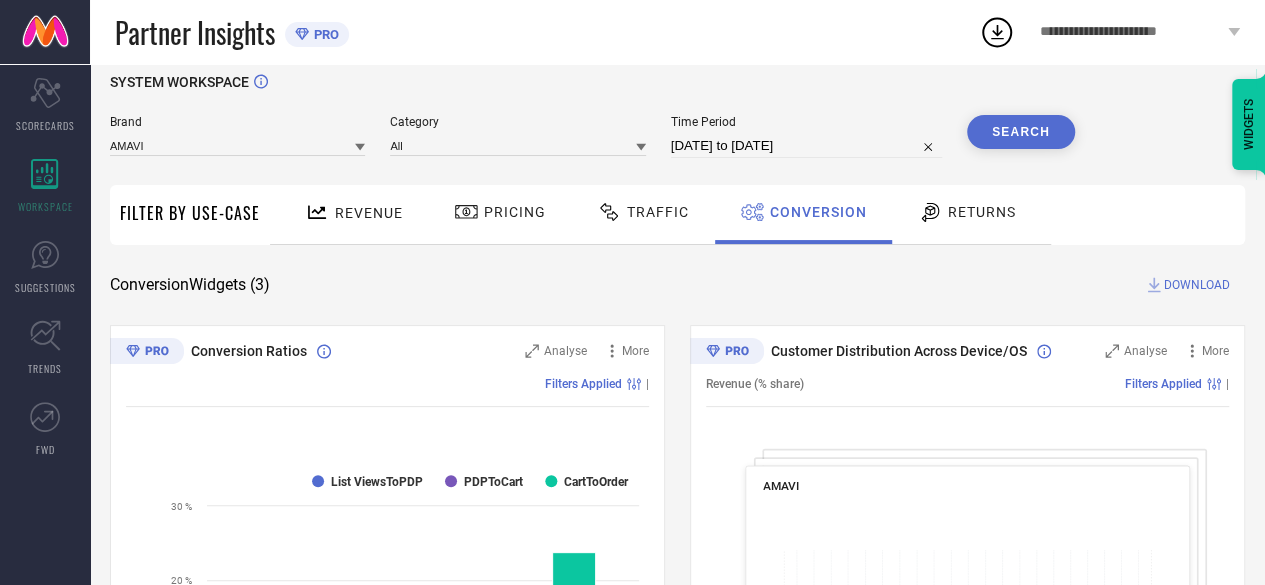 scroll, scrollTop: 0, scrollLeft: 0, axis: both 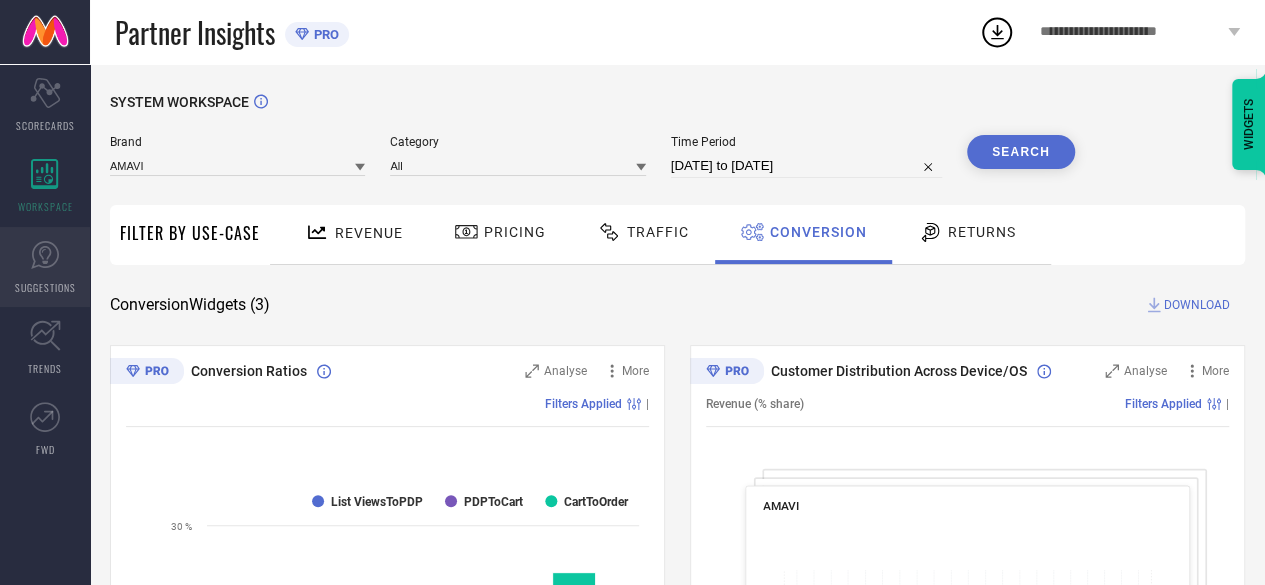 click on "SUGGESTIONS" at bounding box center (45, 267) 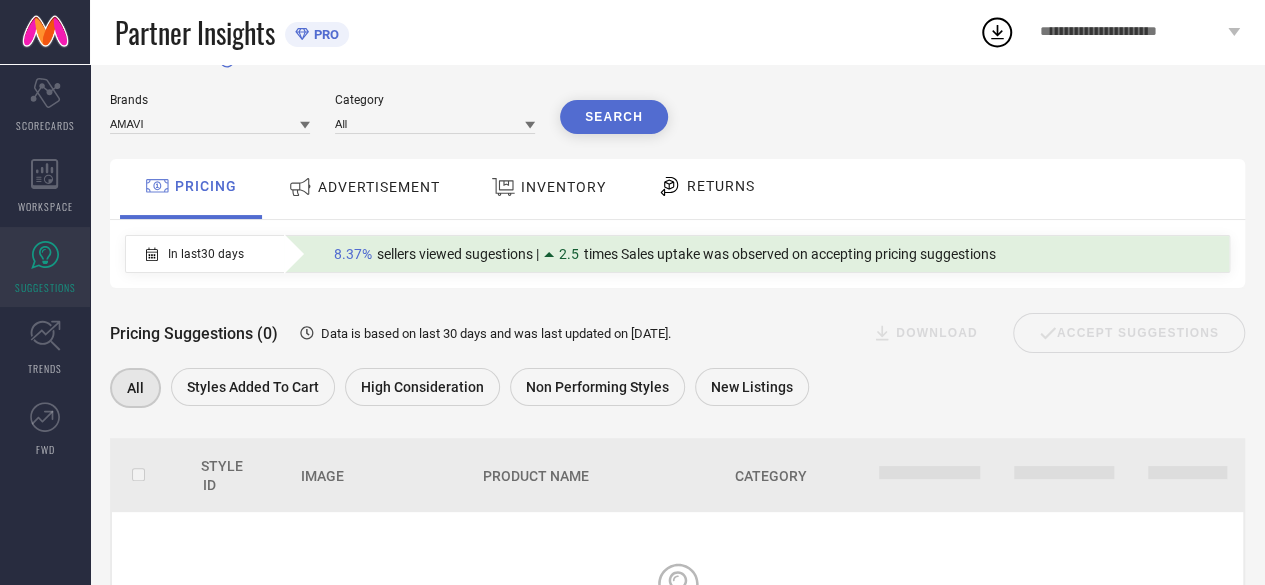 scroll, scrollTop: 41, scrollLeft: 0, axis: vertical 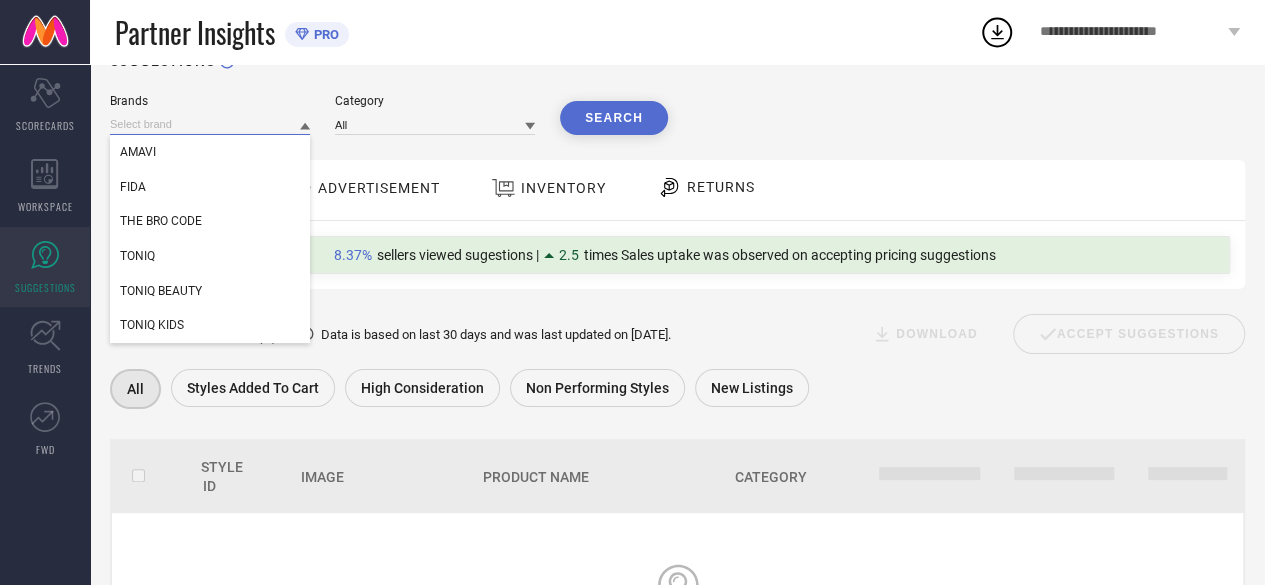 click at bounding box center (210, 124) 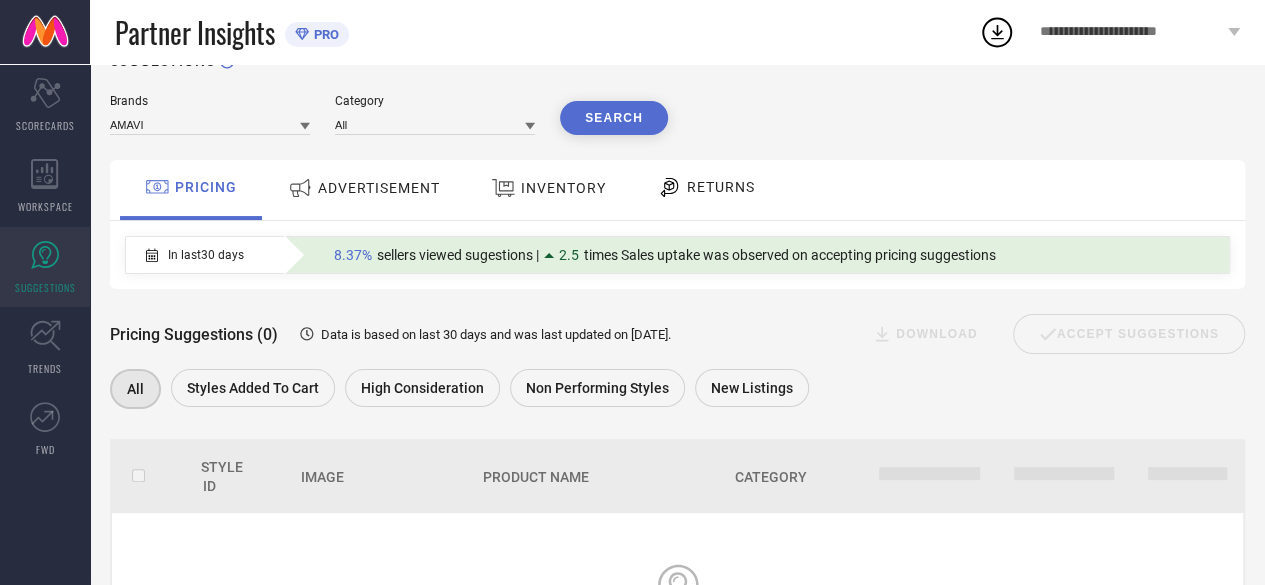click 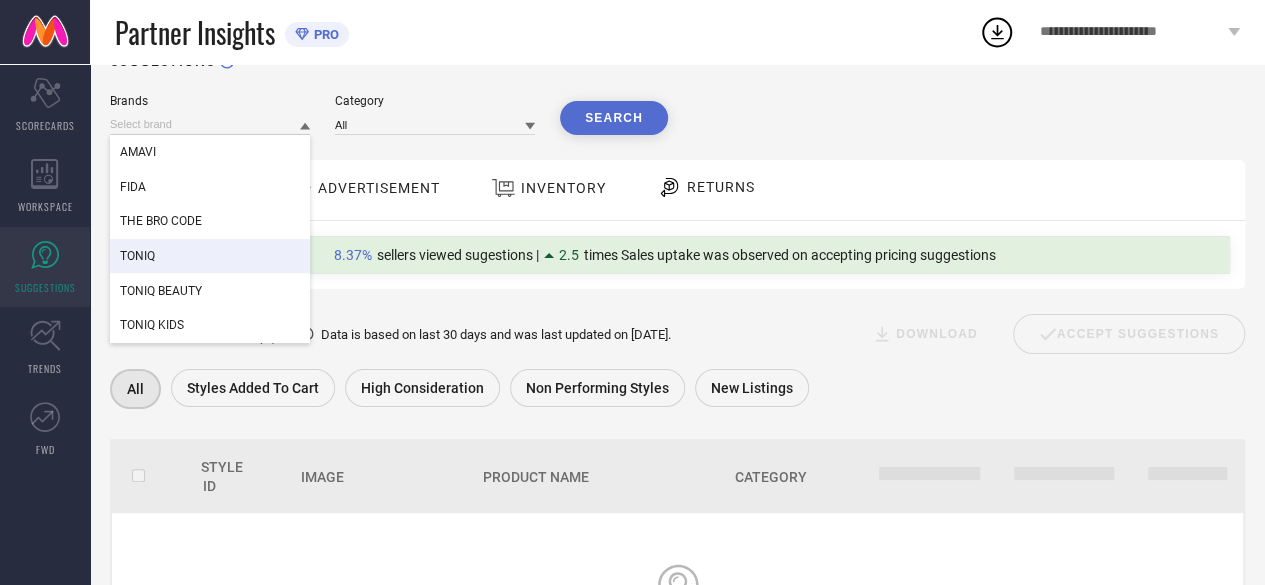 click on "TONIQ" at bounding box center (210, 256) 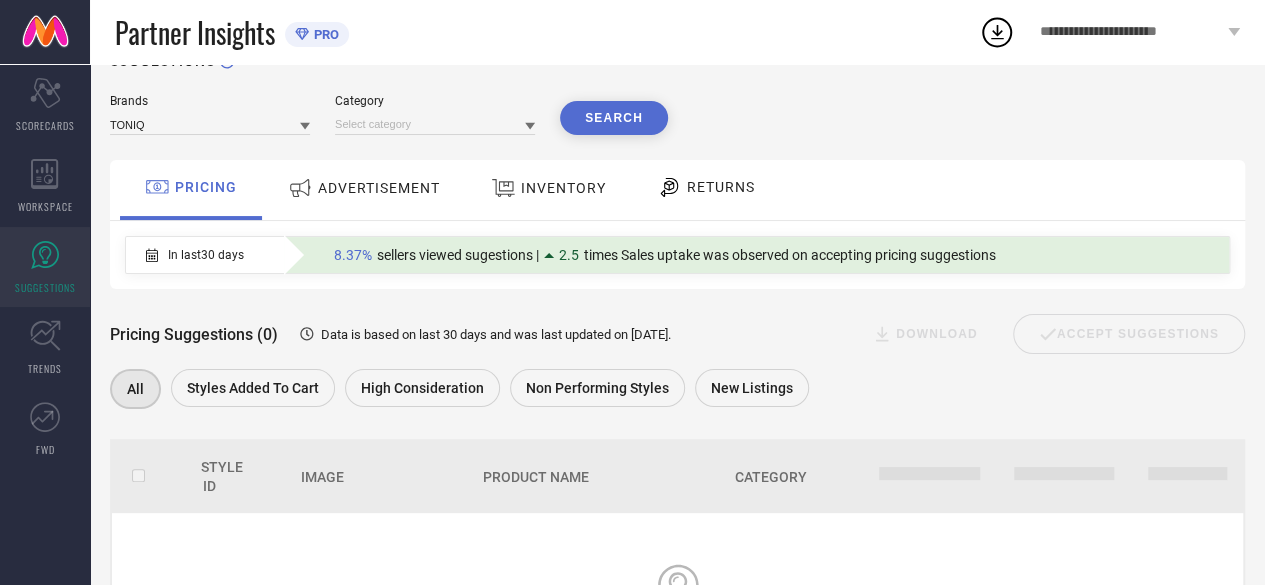 click at bounding box center (530, 125) 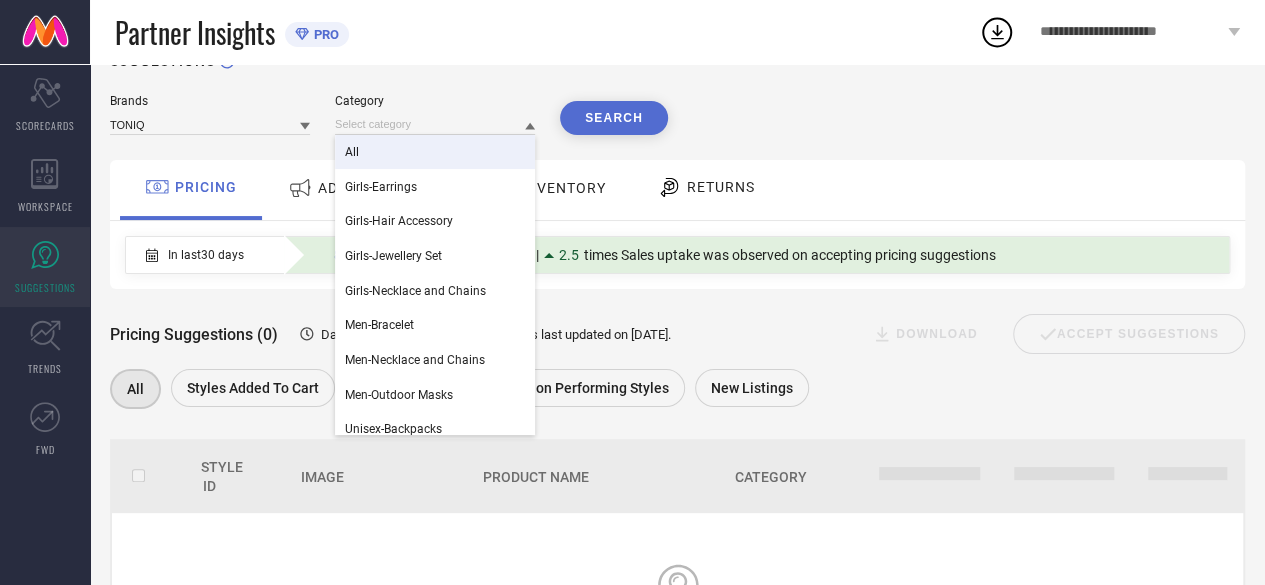 click on "All" at bounding box center [435, 152] 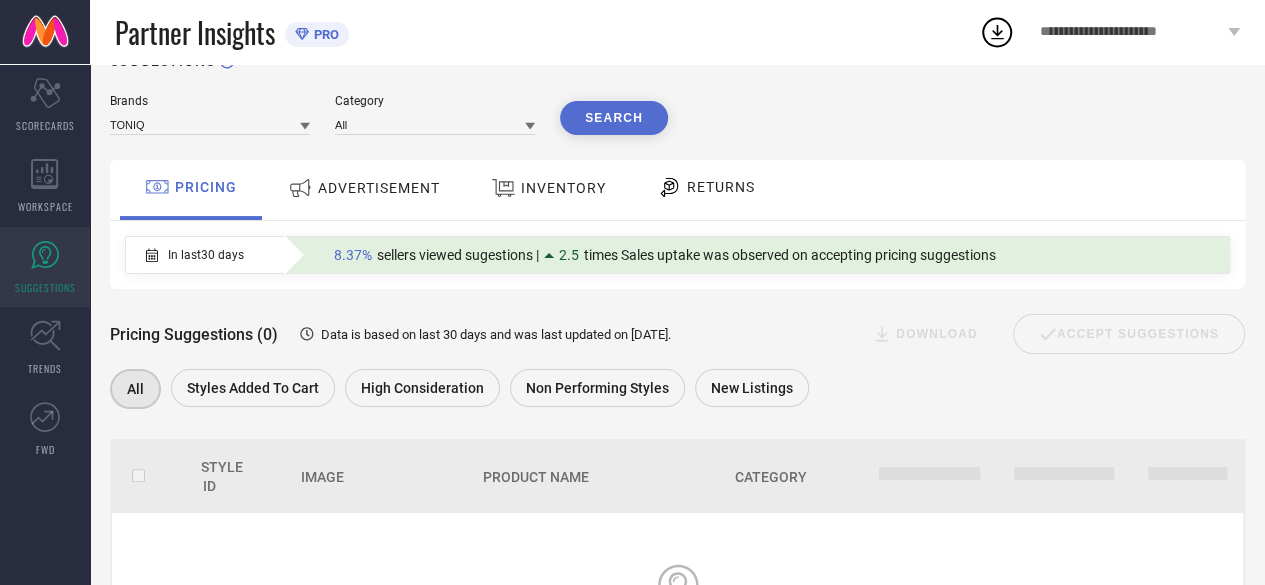 click on "Brands TONIQ Category All Search" at bounding box center (389, 114) 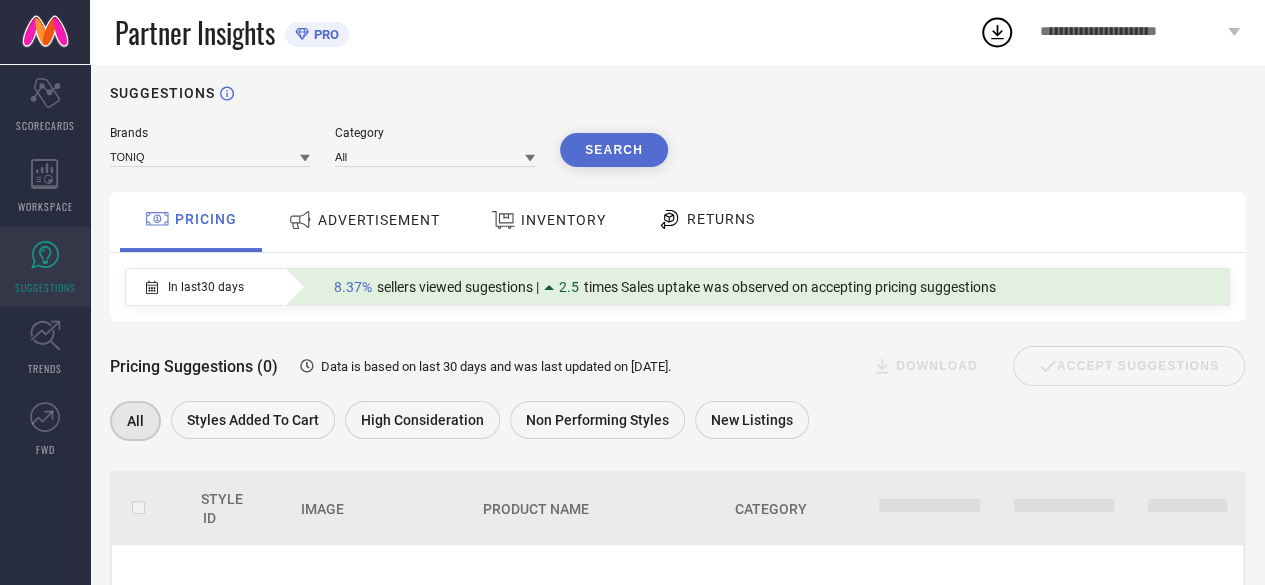 scroll, scrollTop: 0, scrollLeft: 0, axis: both 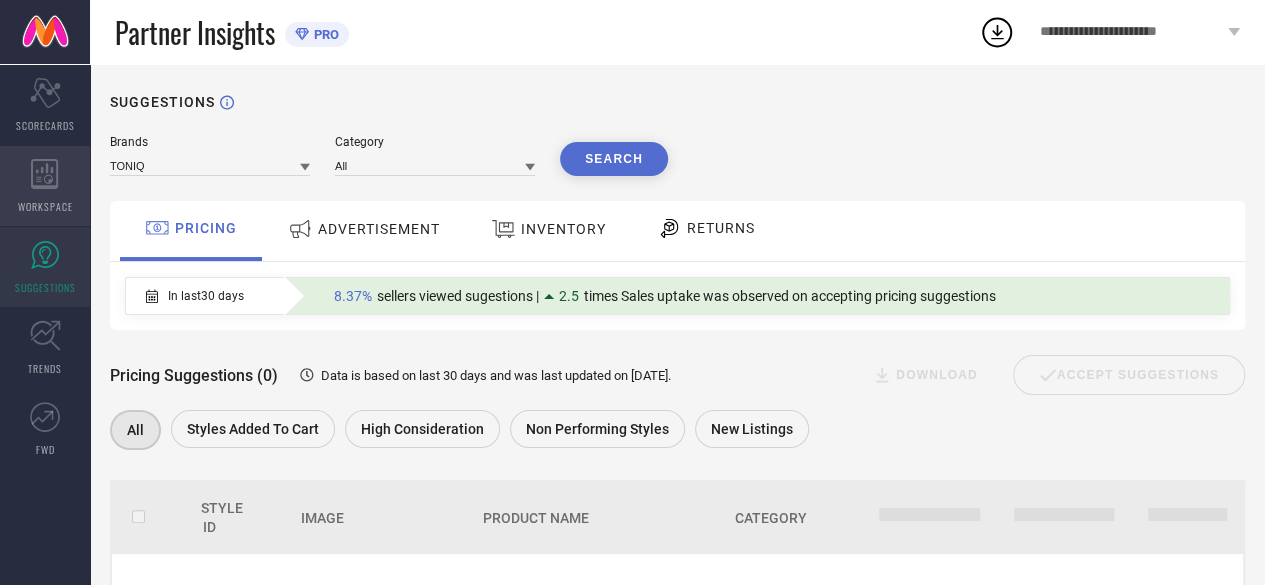 click 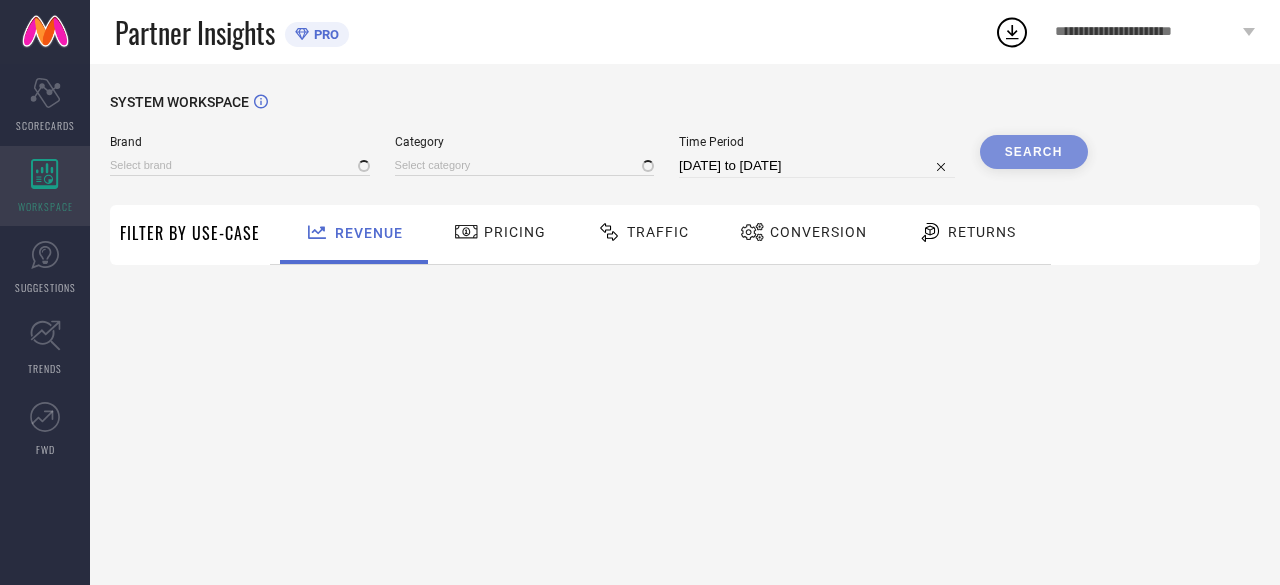 type on "AMAVI" 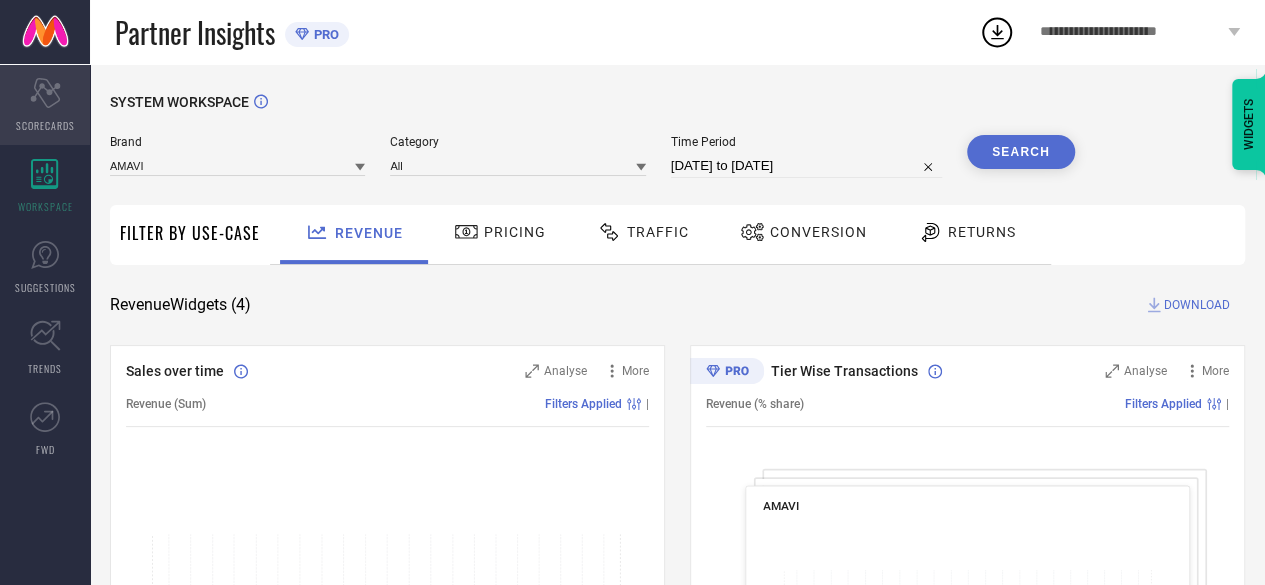 click on "Scorecard SCORECARDS" at bounding box center [45, 105] 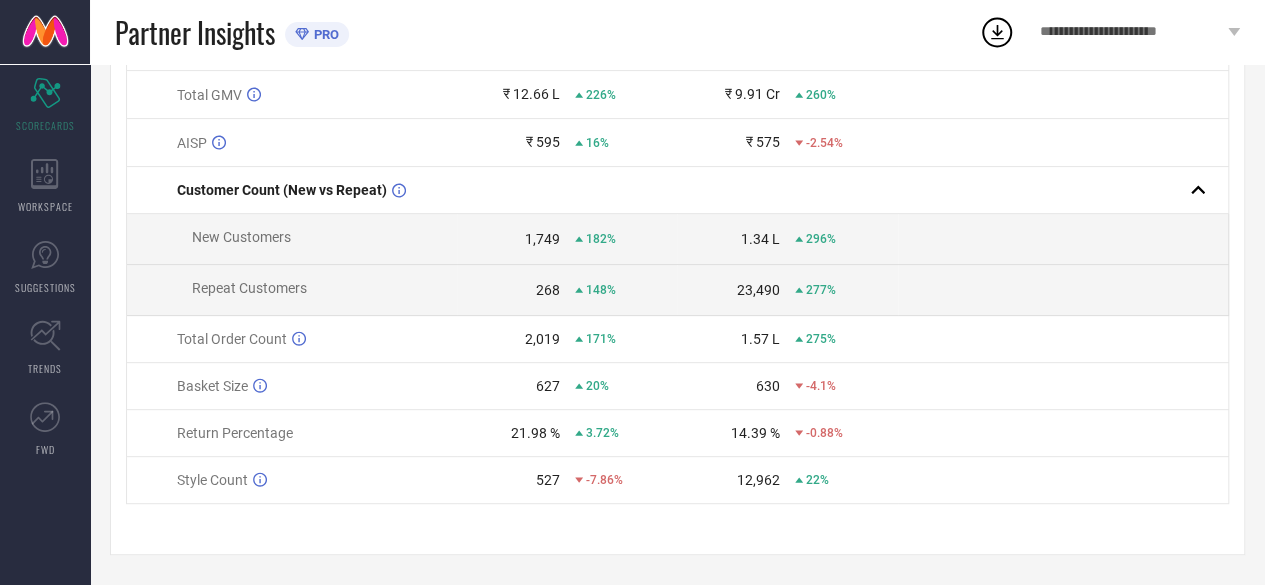 scroll, scrollTop: 29, scrollLeft: 0, axis: vertical 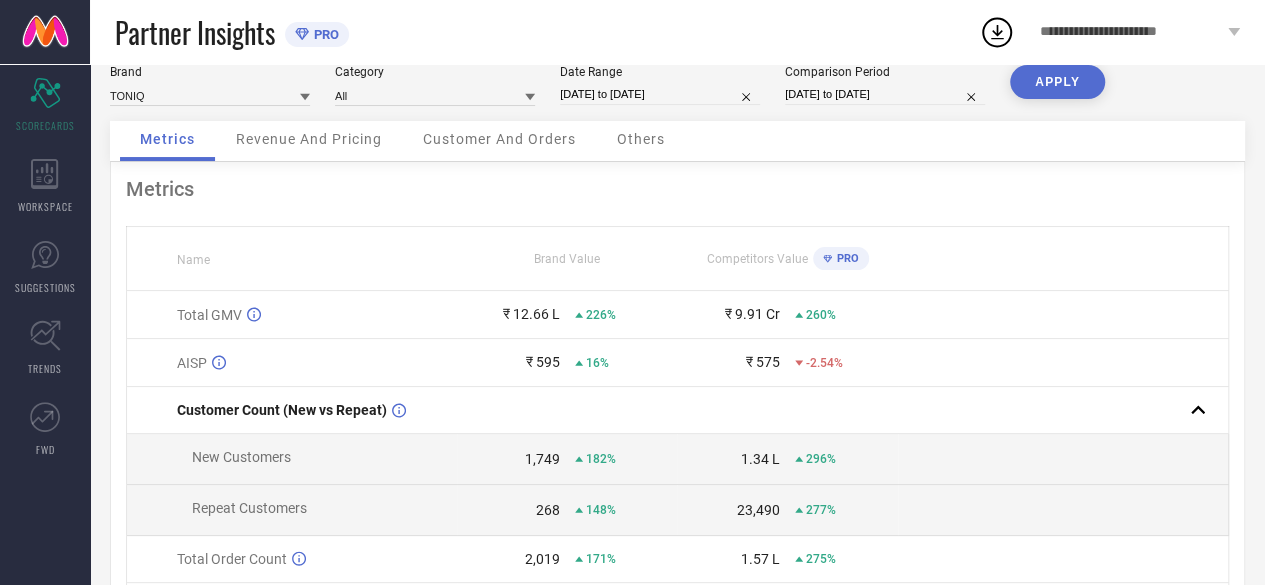 click 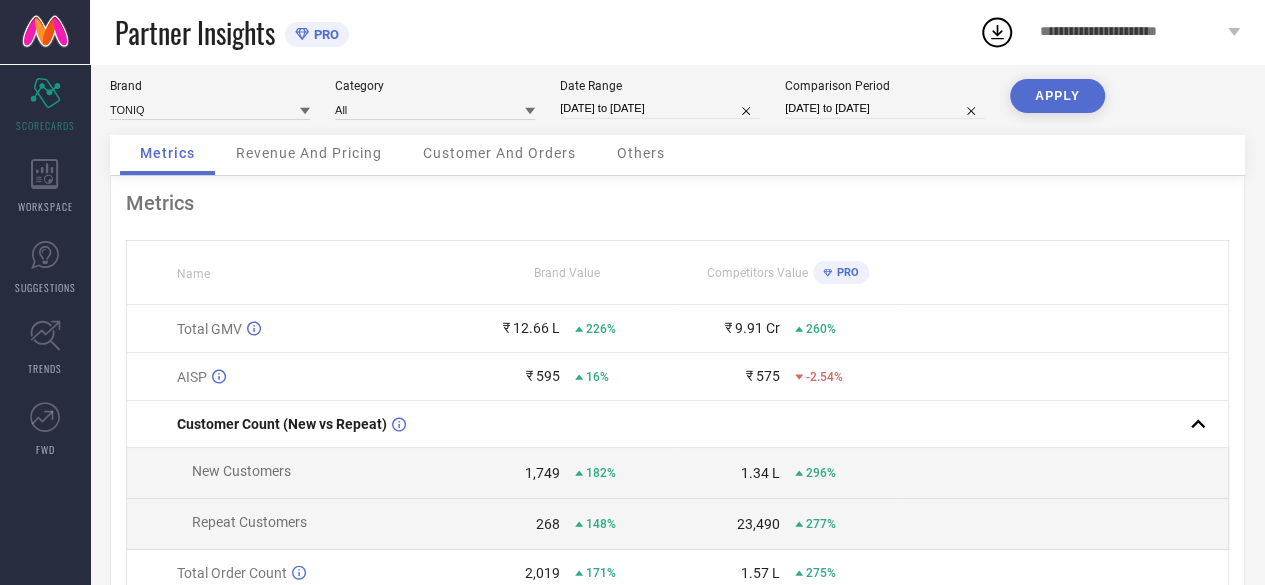 scroll, scrollTop: 0, scrollLeft: 0, axis: both 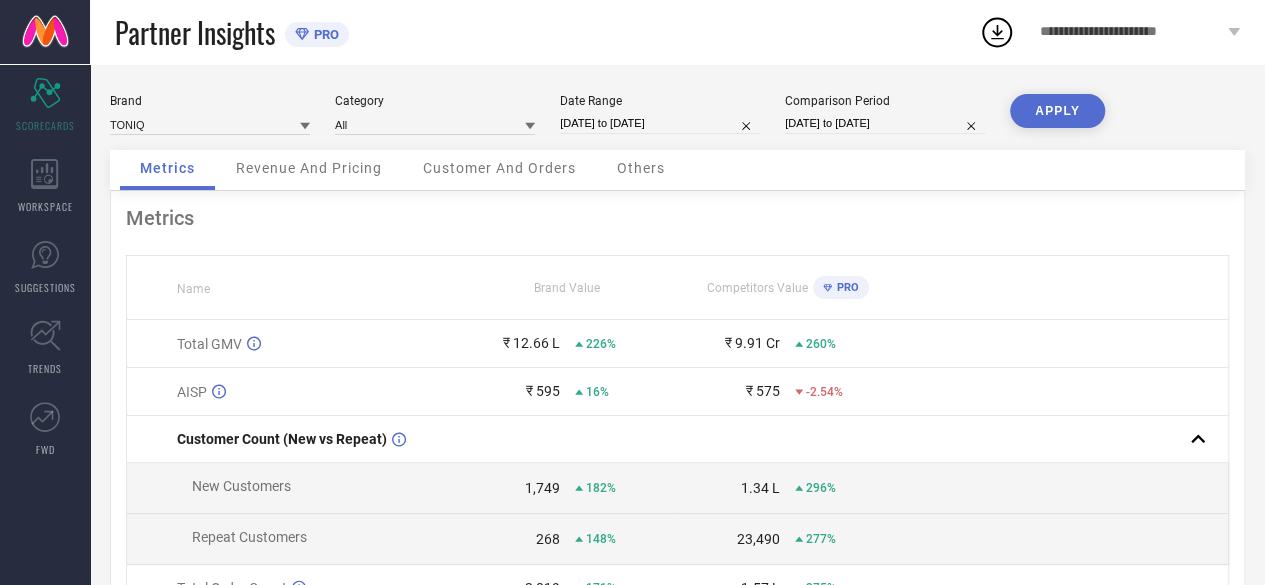 click on "Customer And Orders" at bounding box center (499, 168) 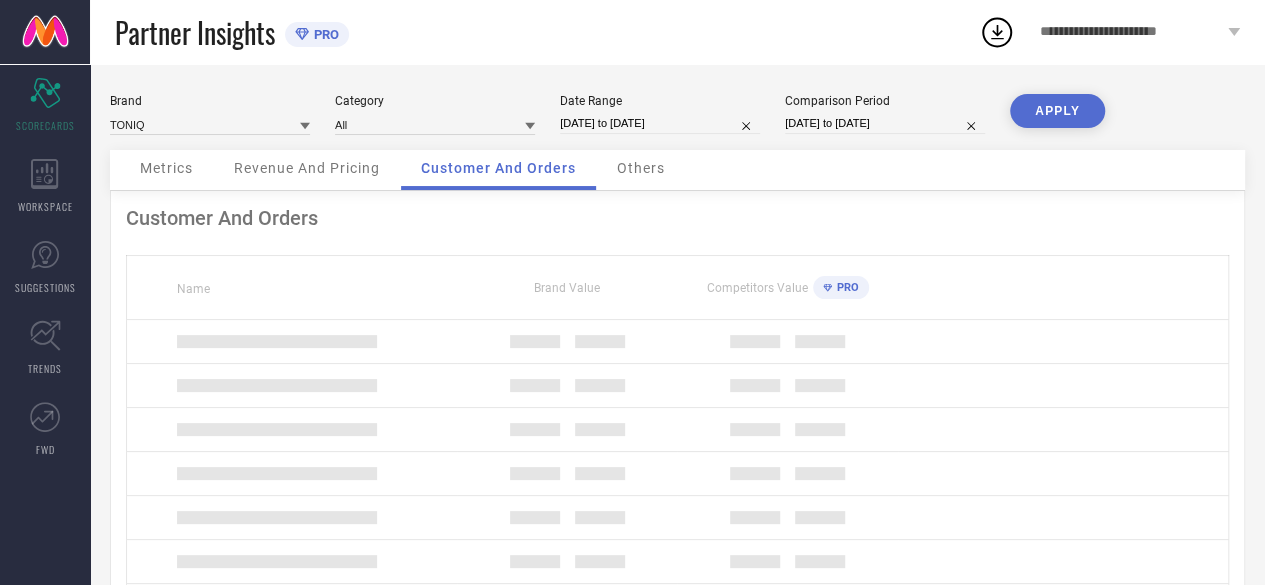 click on "Others" at bounding box center (641, 168) 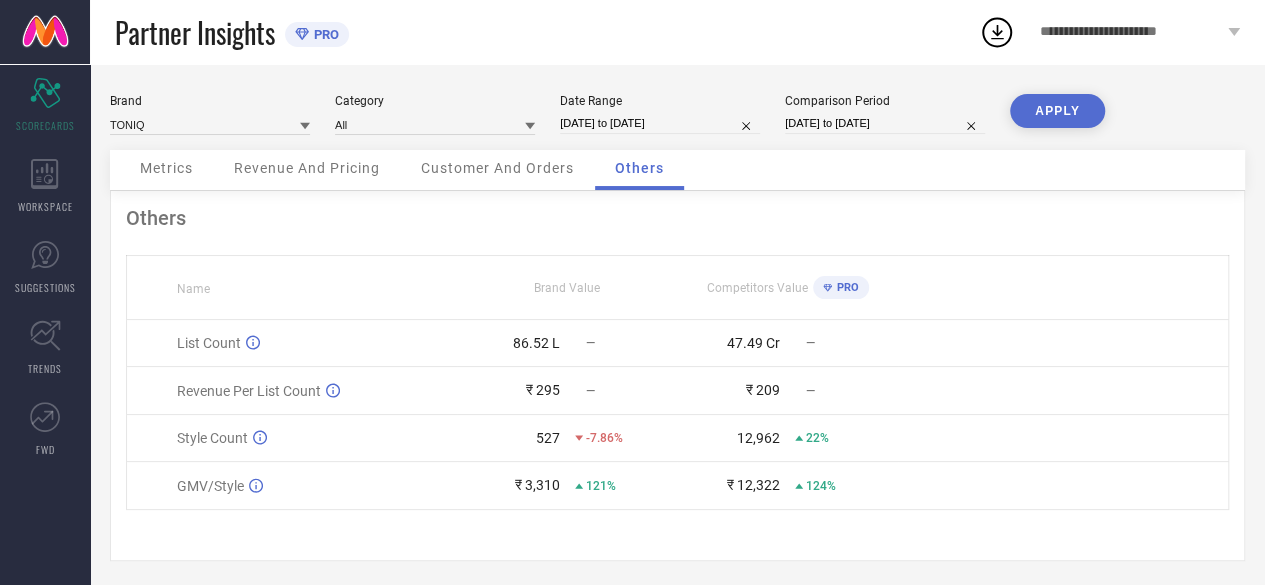 click on "Revenue And Pricing" at bounding box center (307, 168) 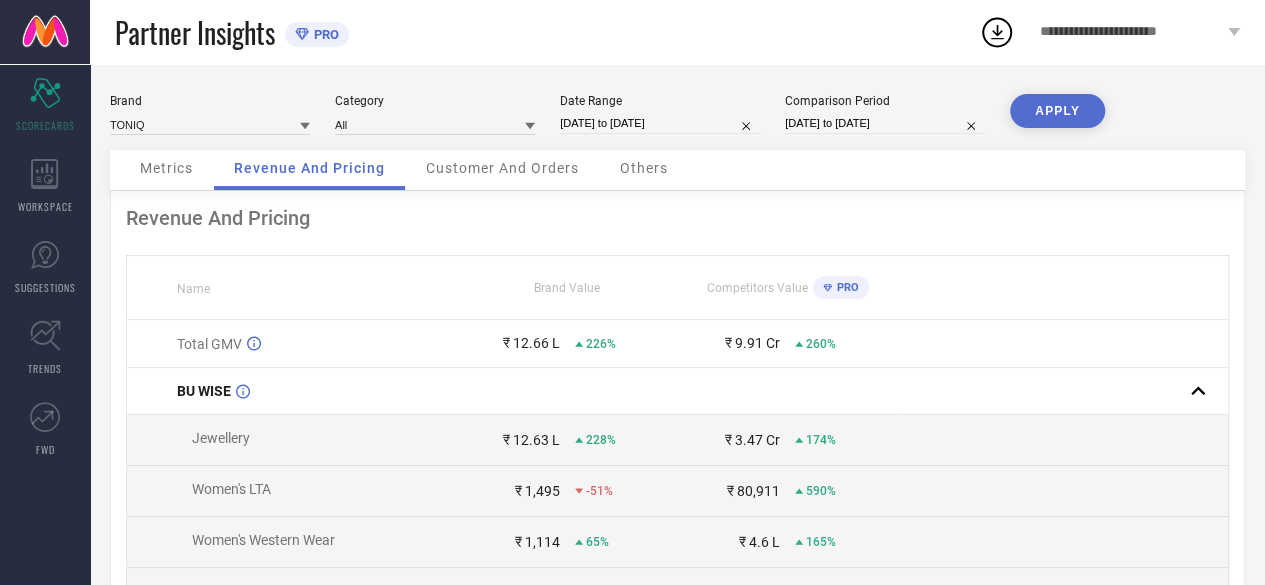 click on "Metrics" at bounding box center (166, 170) 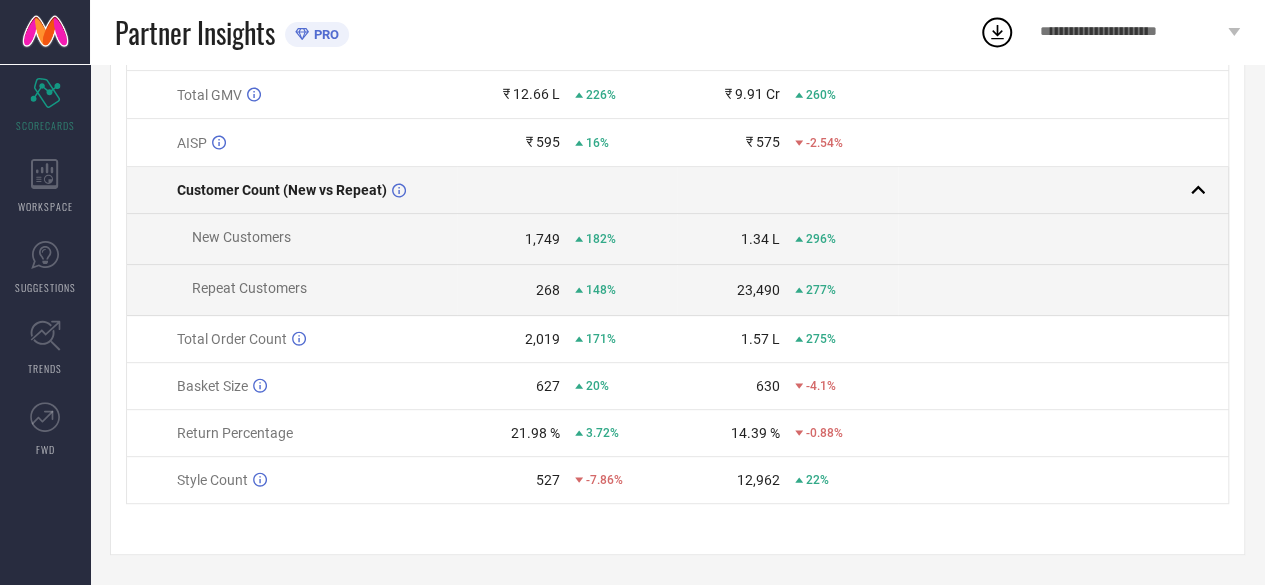 scroll, scrollTop: 0, scrollLeft: 0, axis: both 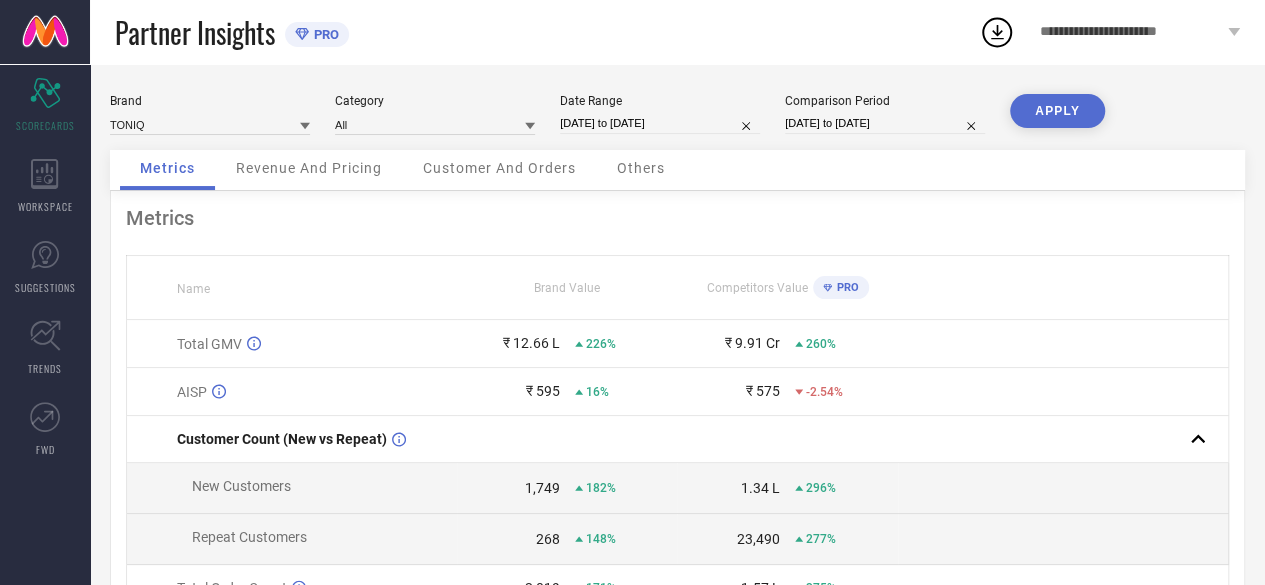 click on "**********" at bounding box center [1131, 32] 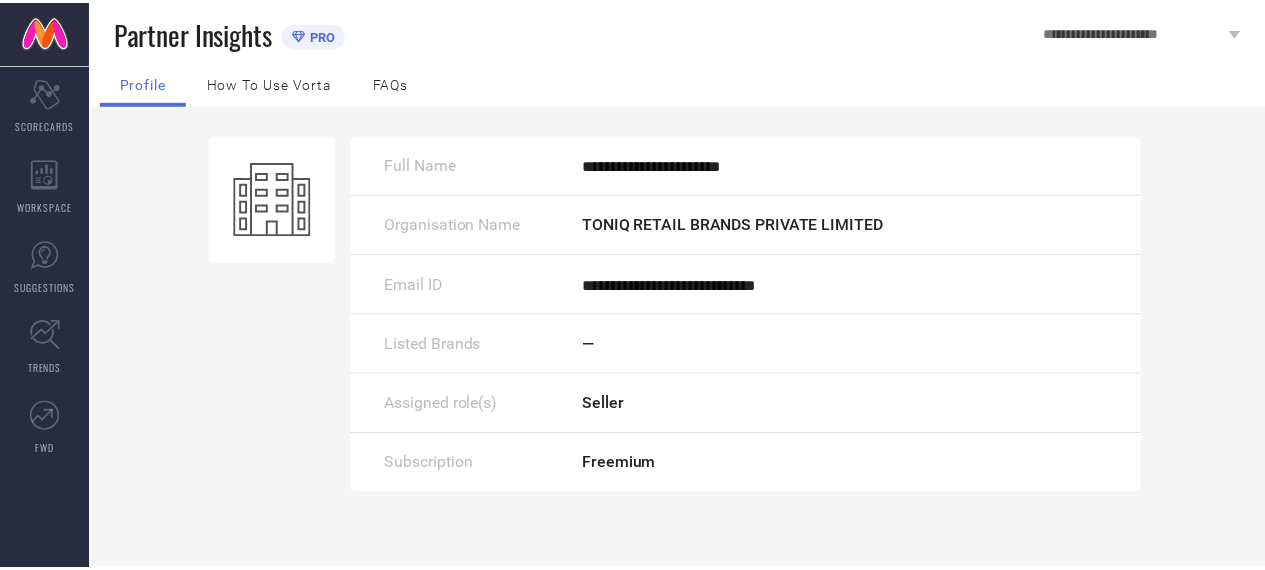 scroll, scrollTop: 0, scrollLeft: 0, axis: both 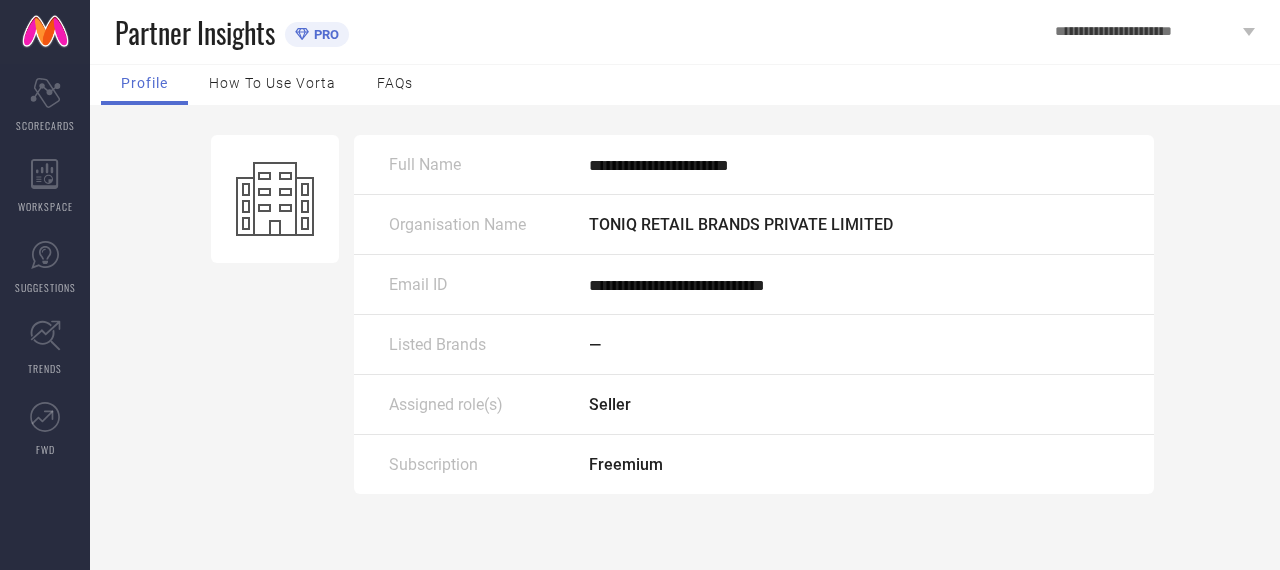 click on "How to use Vorta" at bounding box center [272, 85] 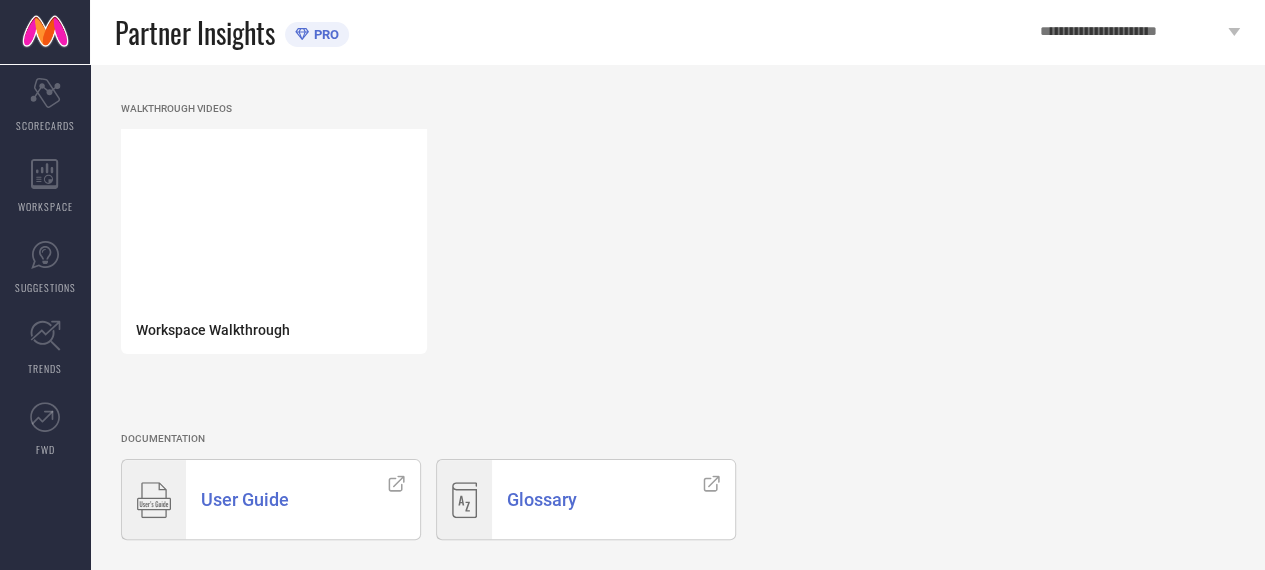 scroll, scrollTop: 0, scrollLeft: 0, axis: both 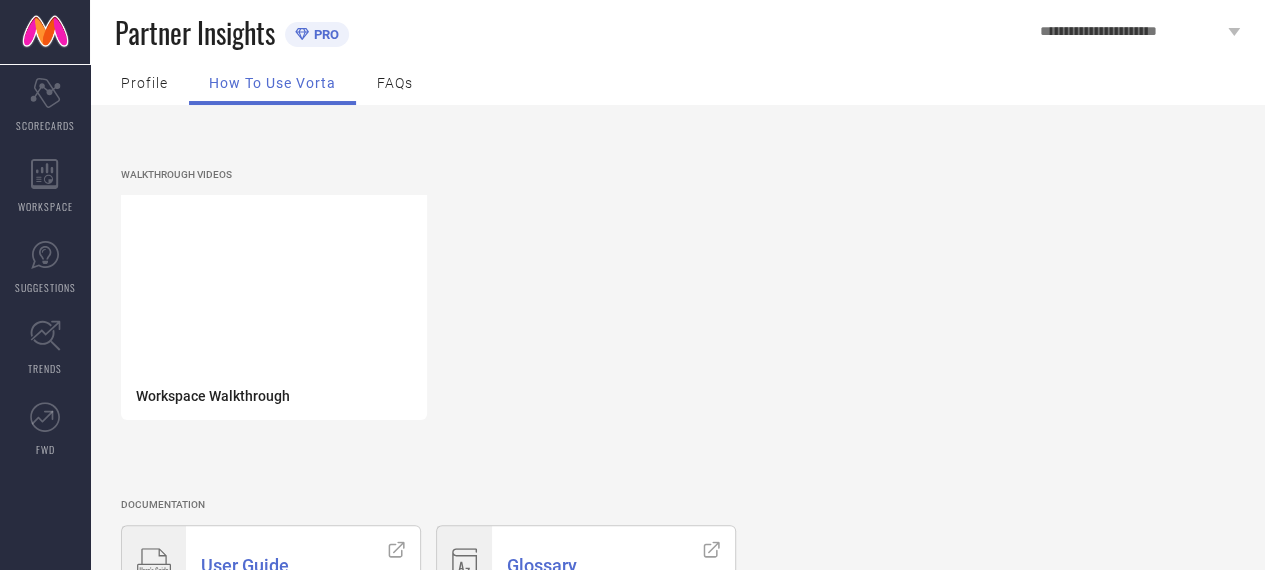 click on "FAQs" at bounding box center (395, 85) 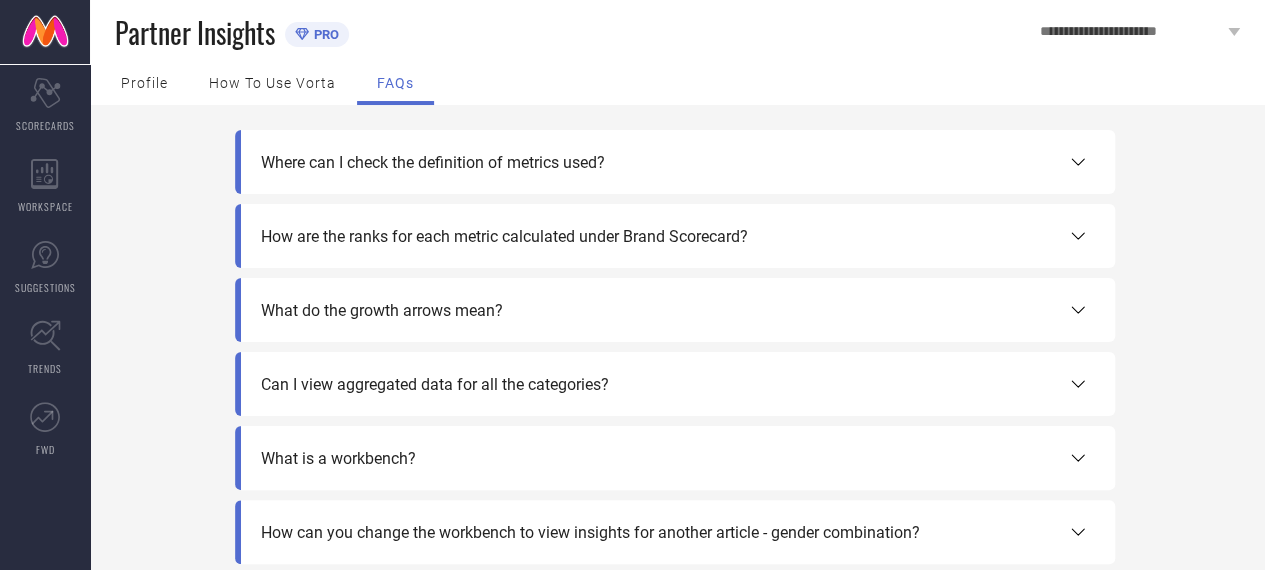 click on "How are the ranks for each metric calculated under Brand Scorecard?" at bounding box center [504, 236] 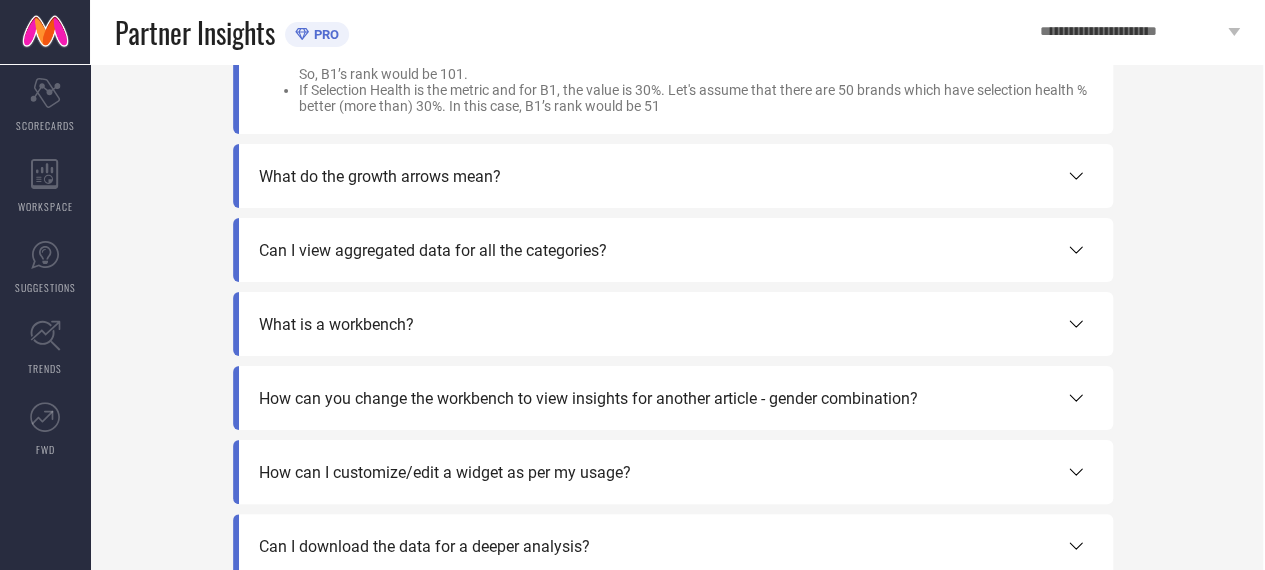 scroll, scrollTop: 301, scrollLeft: 2, axis: both 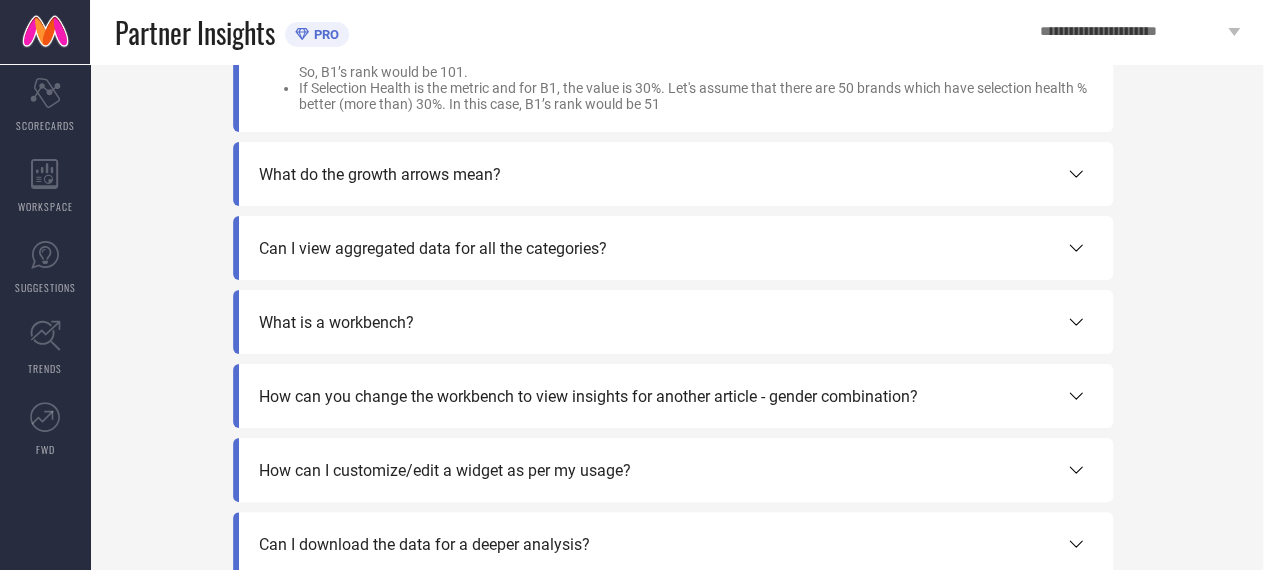click on "Can I view aggregated data for all the categories?" at bounding box center [673, 248] 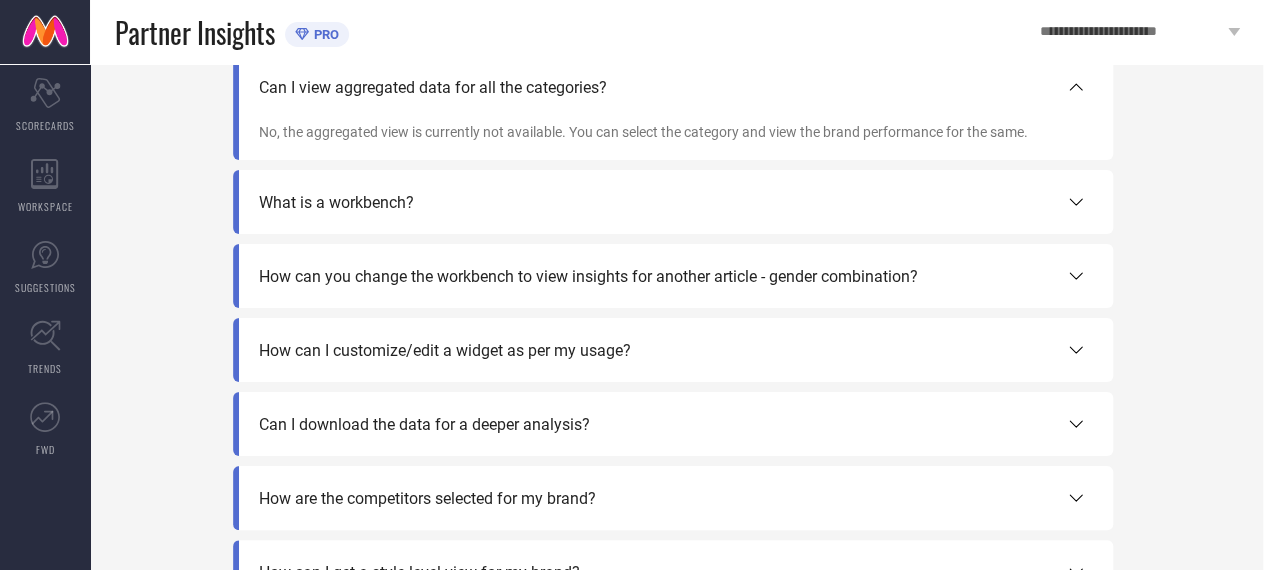 scroll, scrollTop: 463, scrollLeft: 2, axis: both 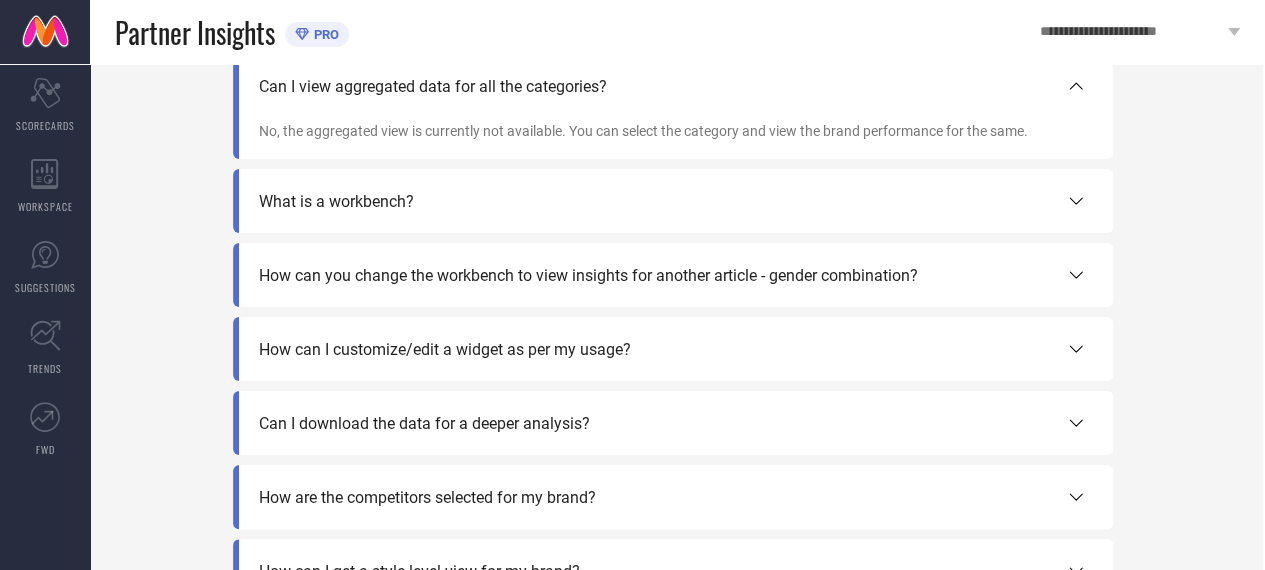 click on "What is a workbench?" at bounding box center (673, 201) 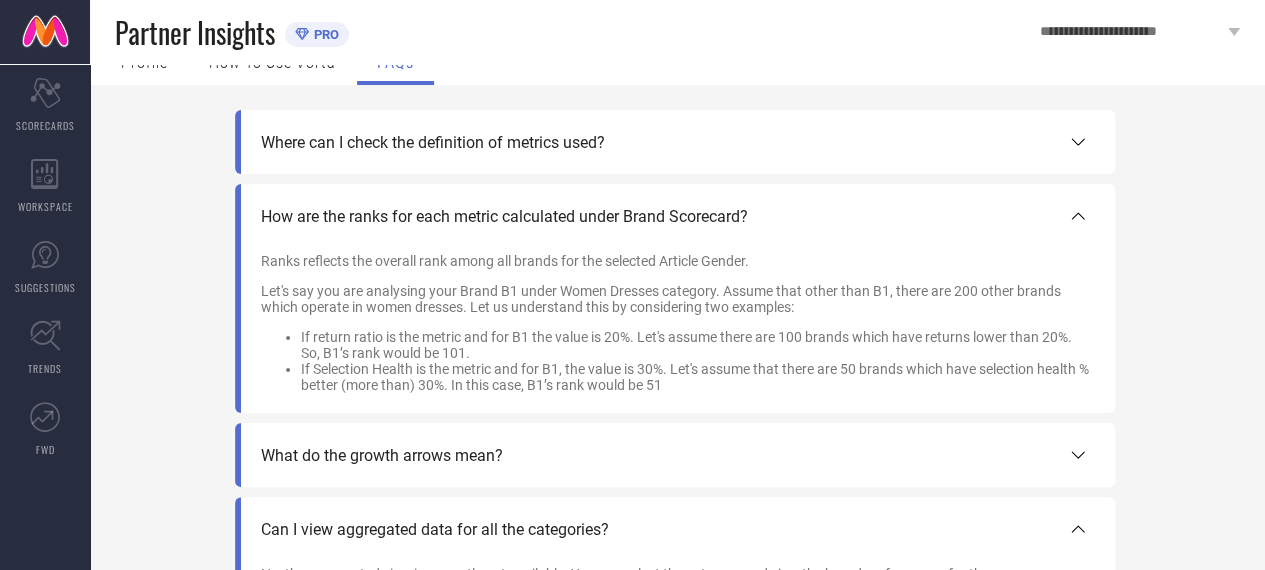scroll, scrollTop: 0, scrollLeft: 0, axis: both 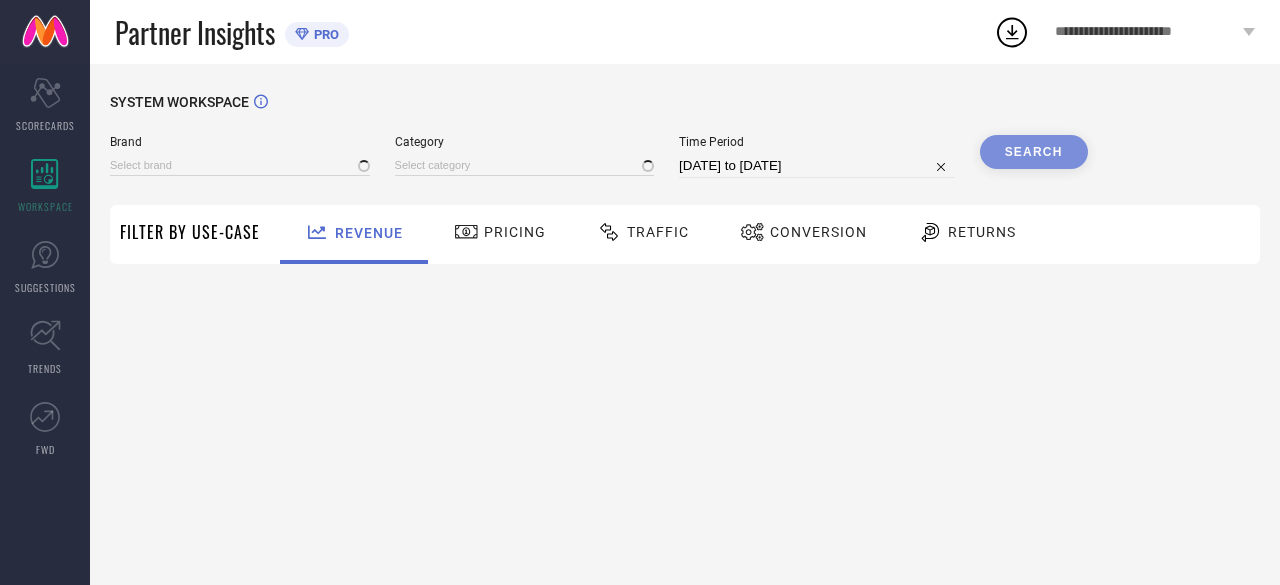 type on "AMAVI" 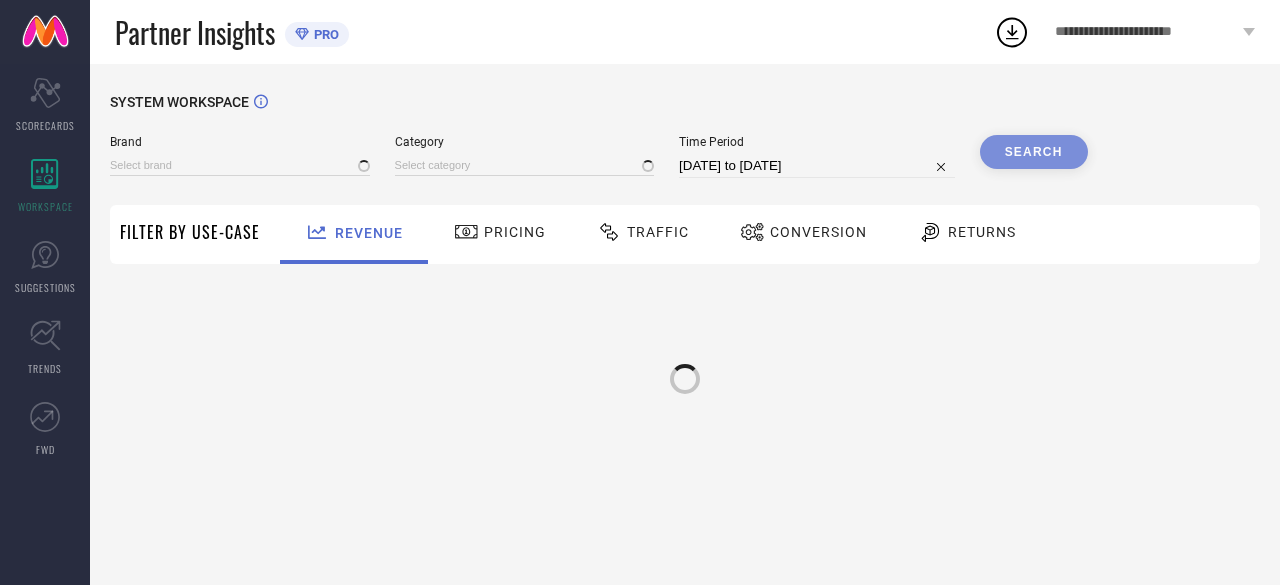 type on "AMAVI" 